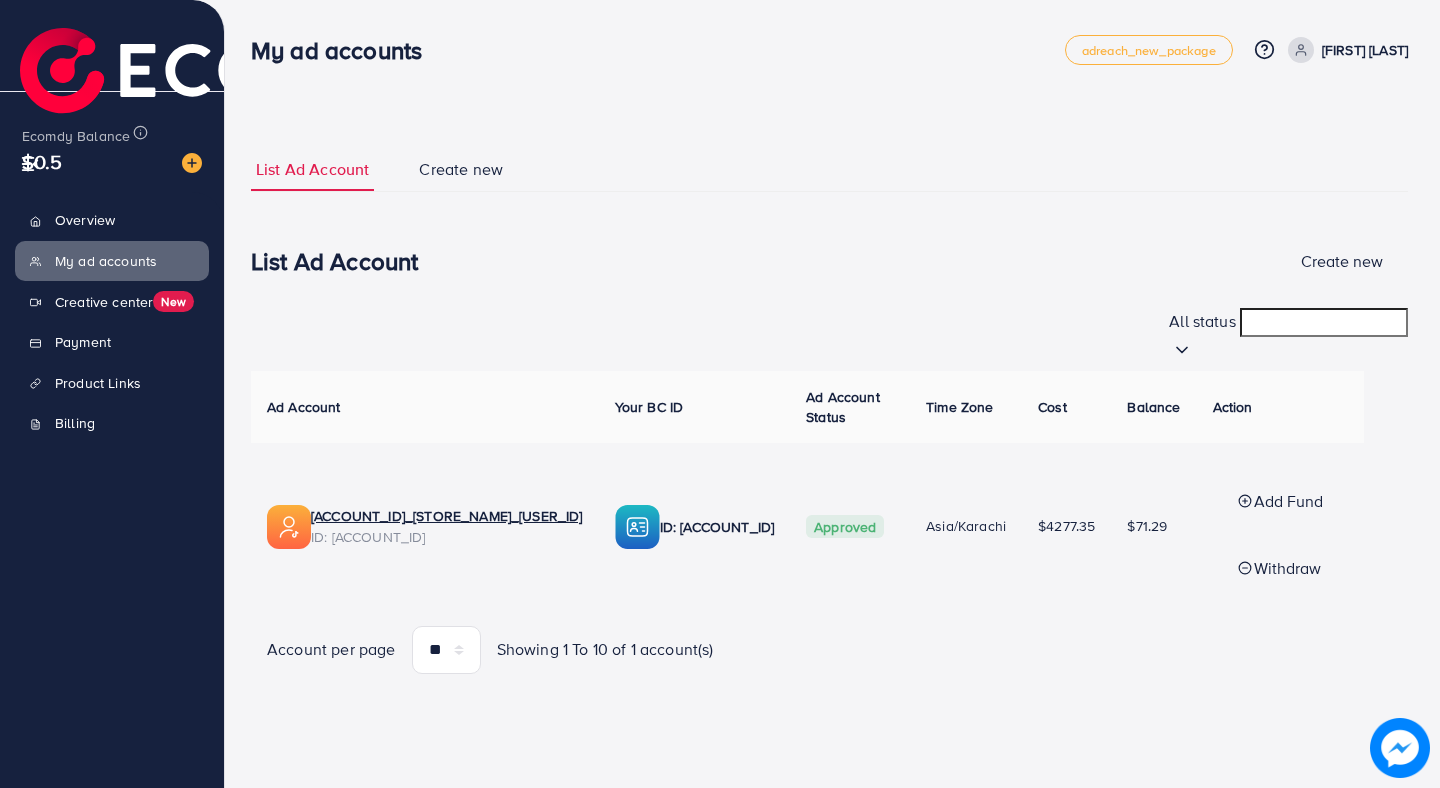 scroll, scrollTop: 0, scrollLeft: 0, axis: both 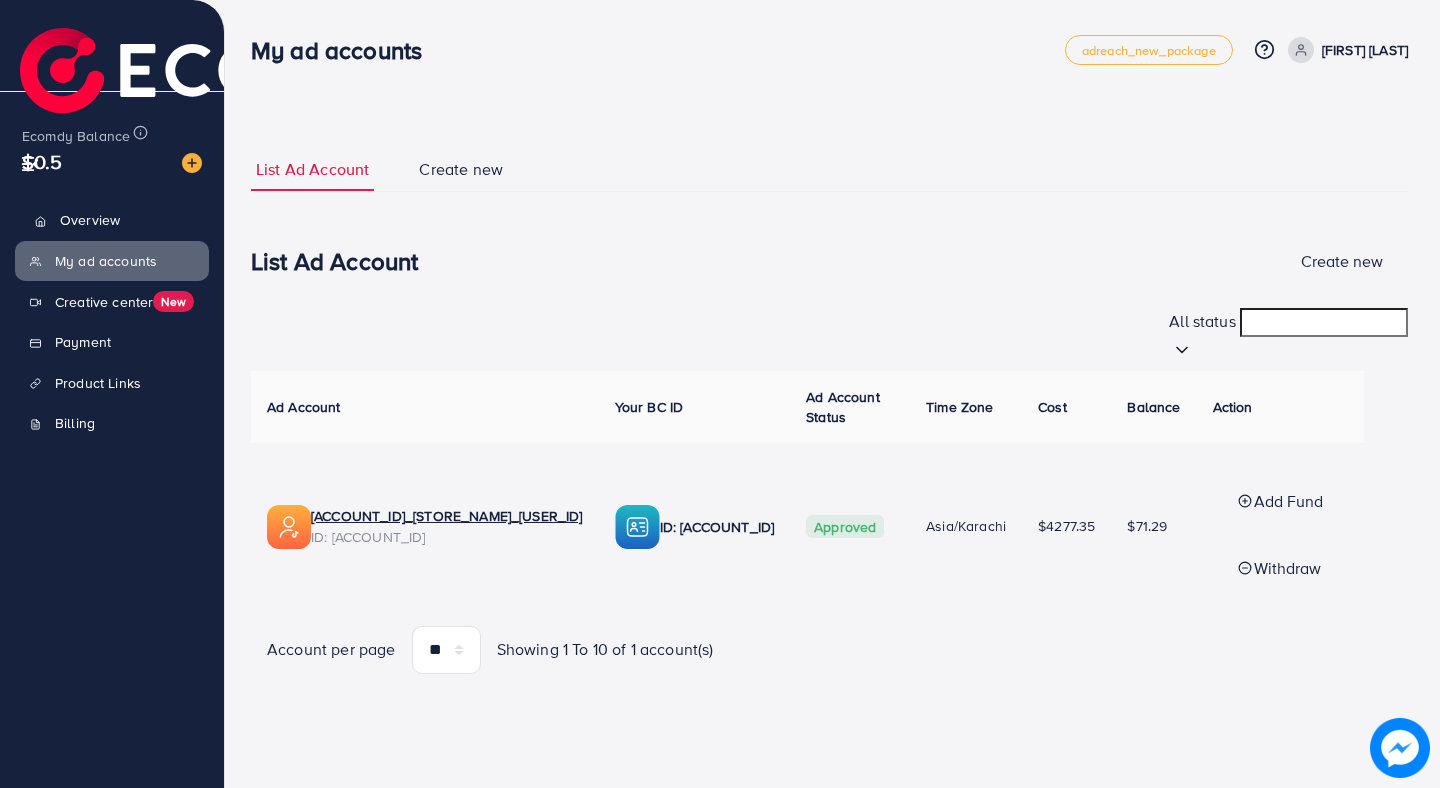 click on "Overview" at bounding box center (112, 220) 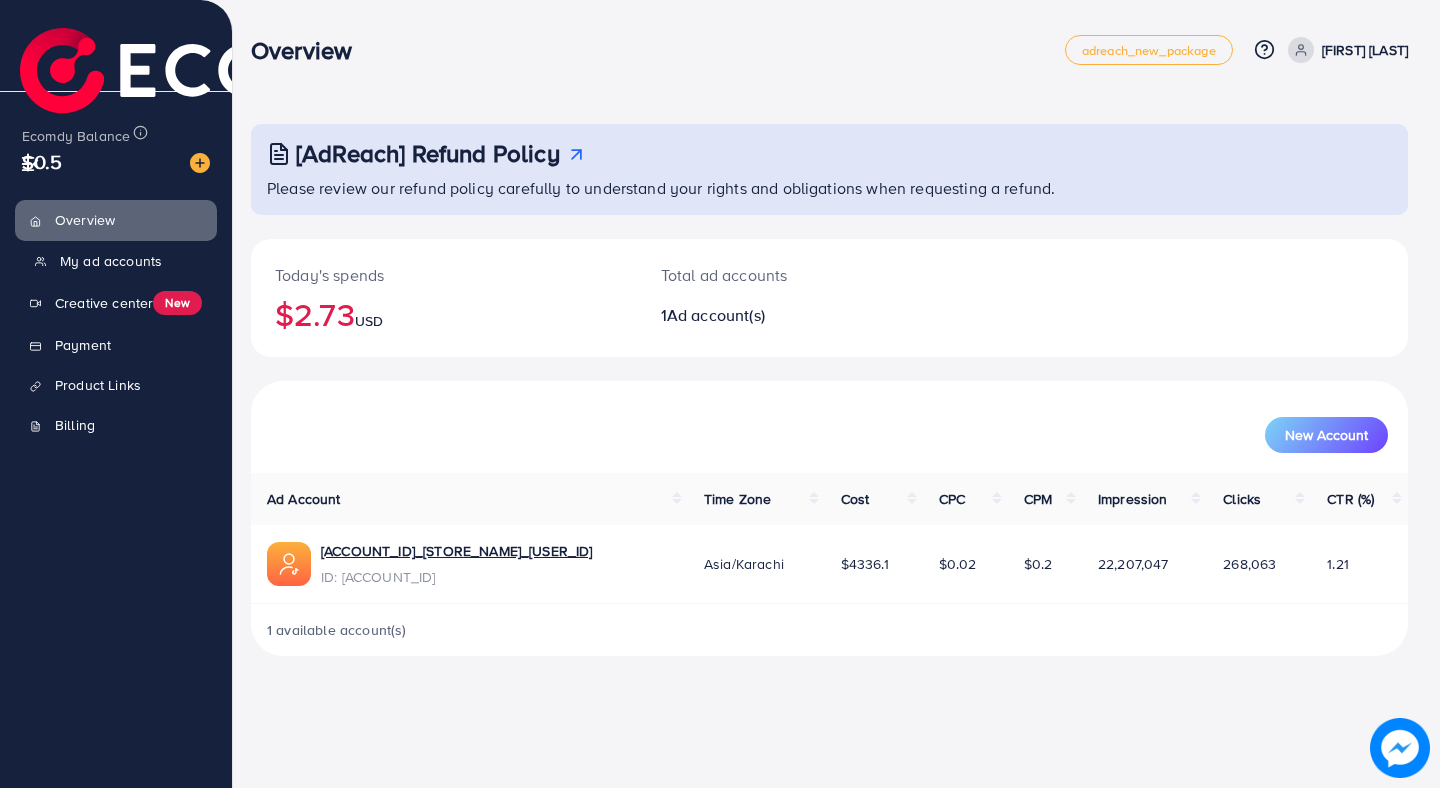 click on "My ad accounts" at bounding box center [111, 261] 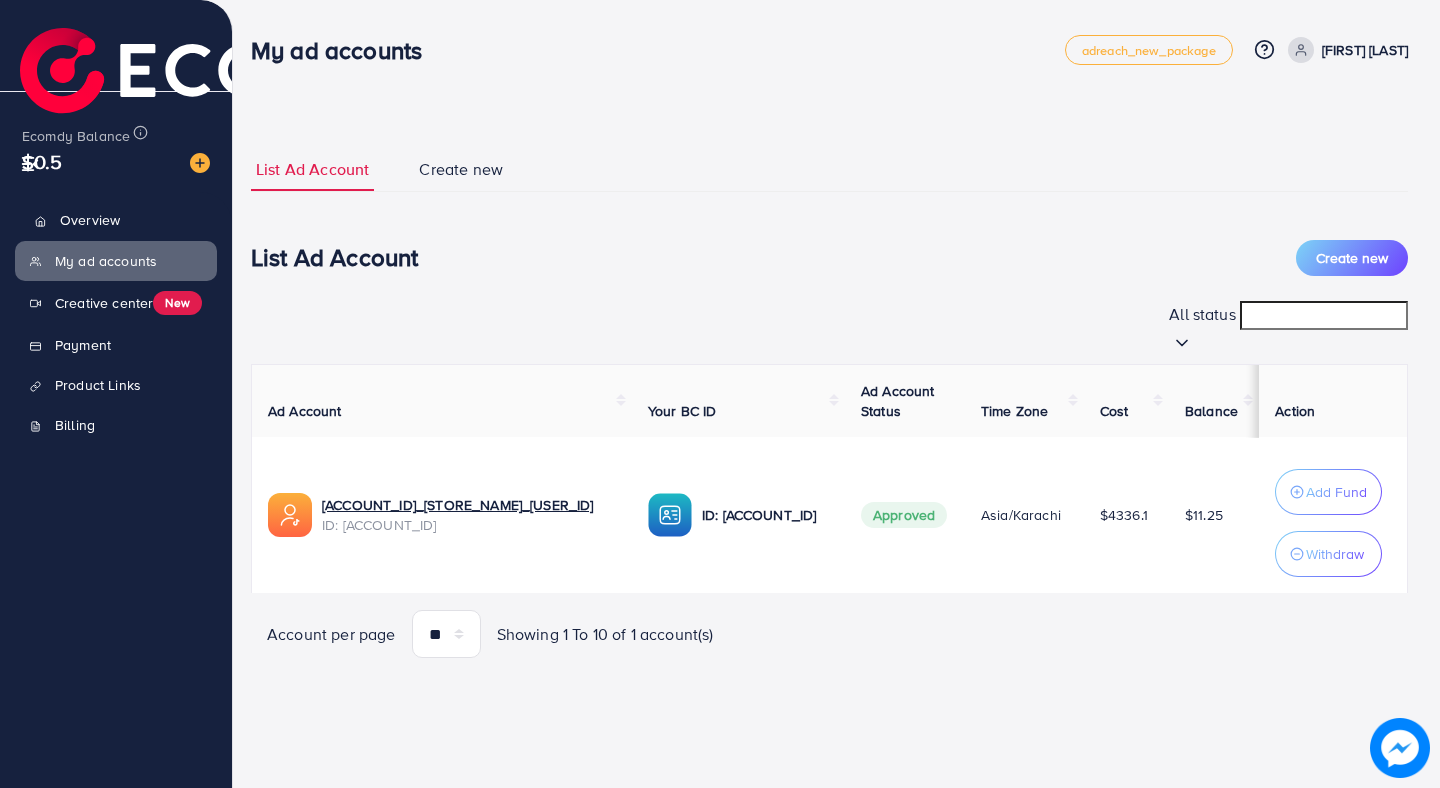 click on "Overview" at bounding box center [90, 220] 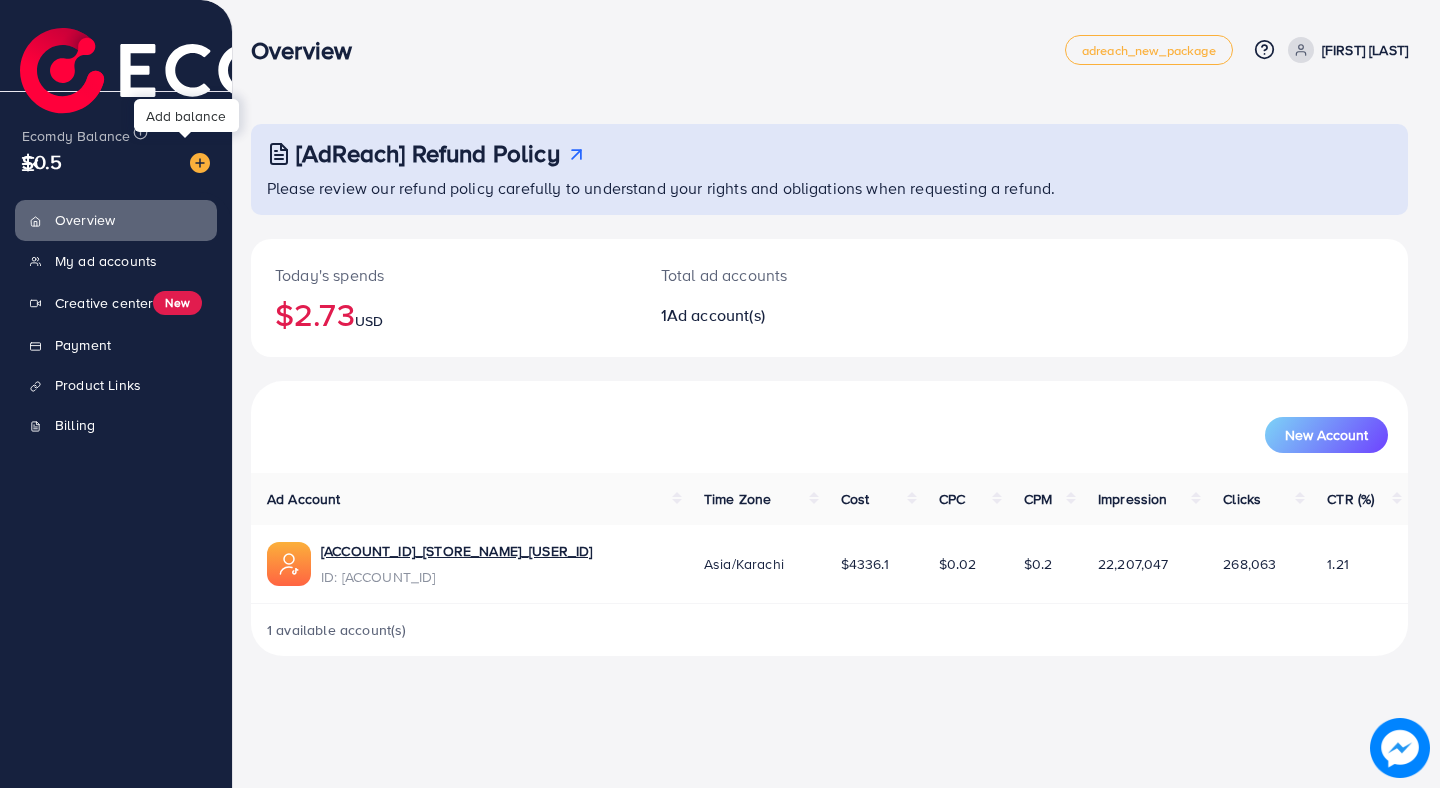 click at bounding box center (200, 163) 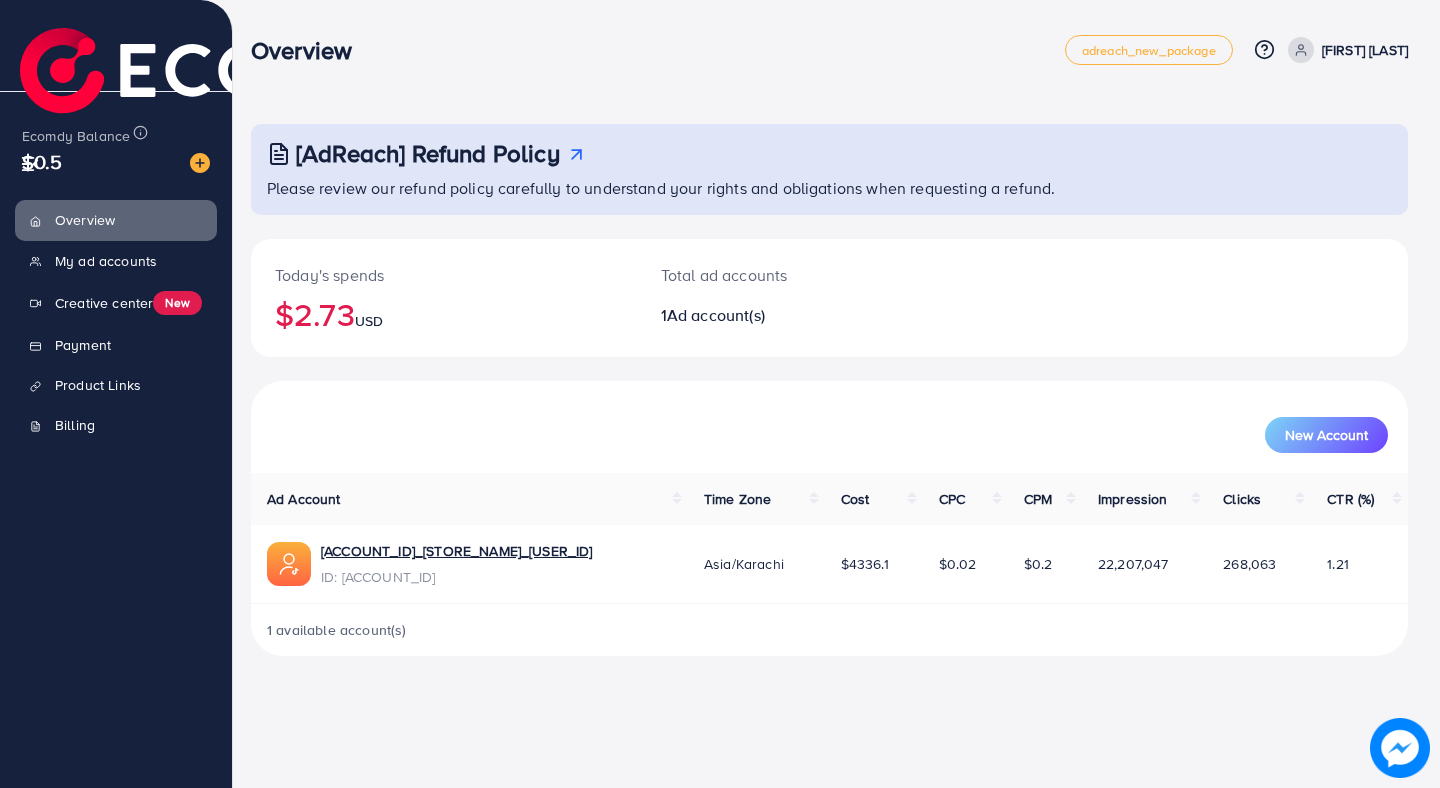 click at bounding box center [200, 163] 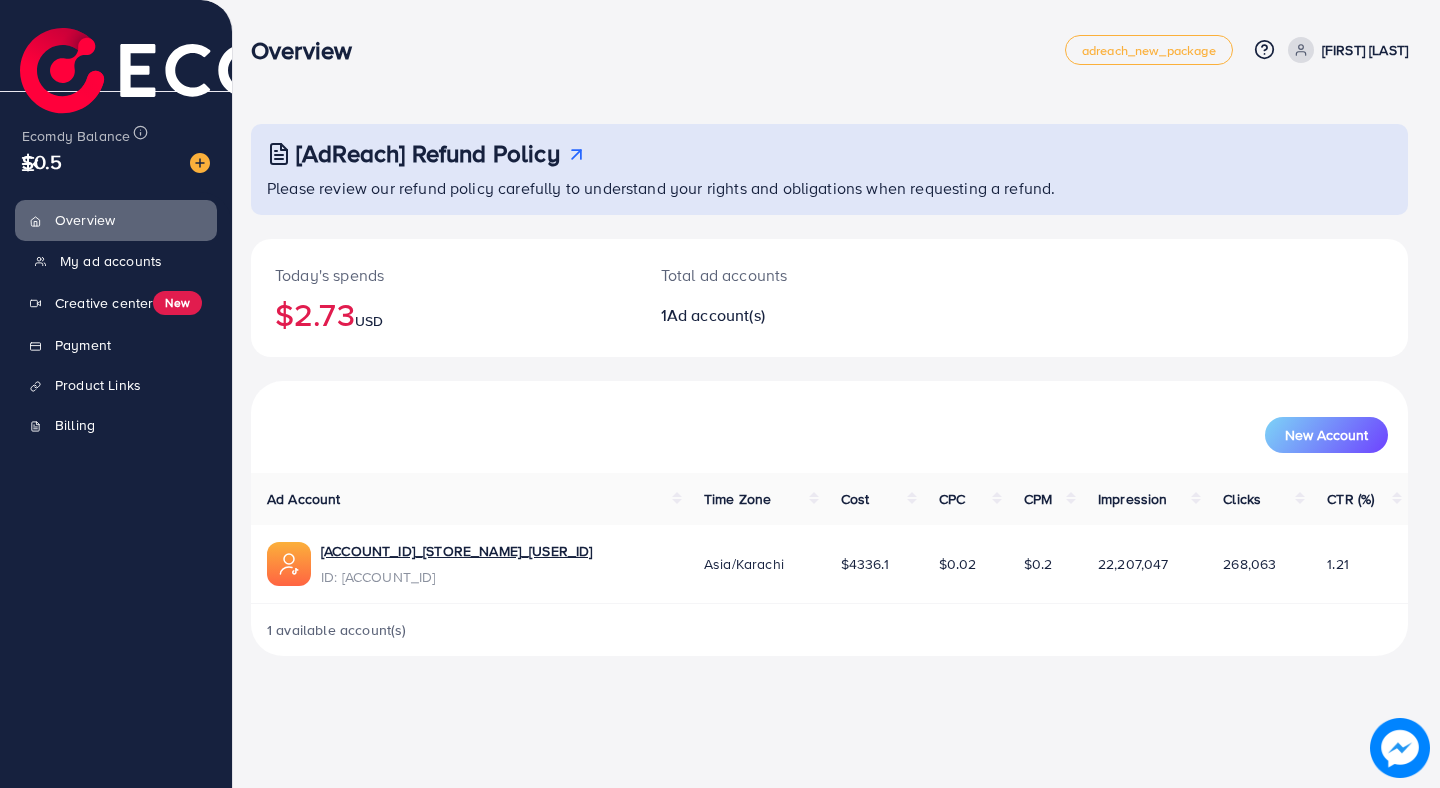 click on "My ad accounts" at bounding box center [111, 261] 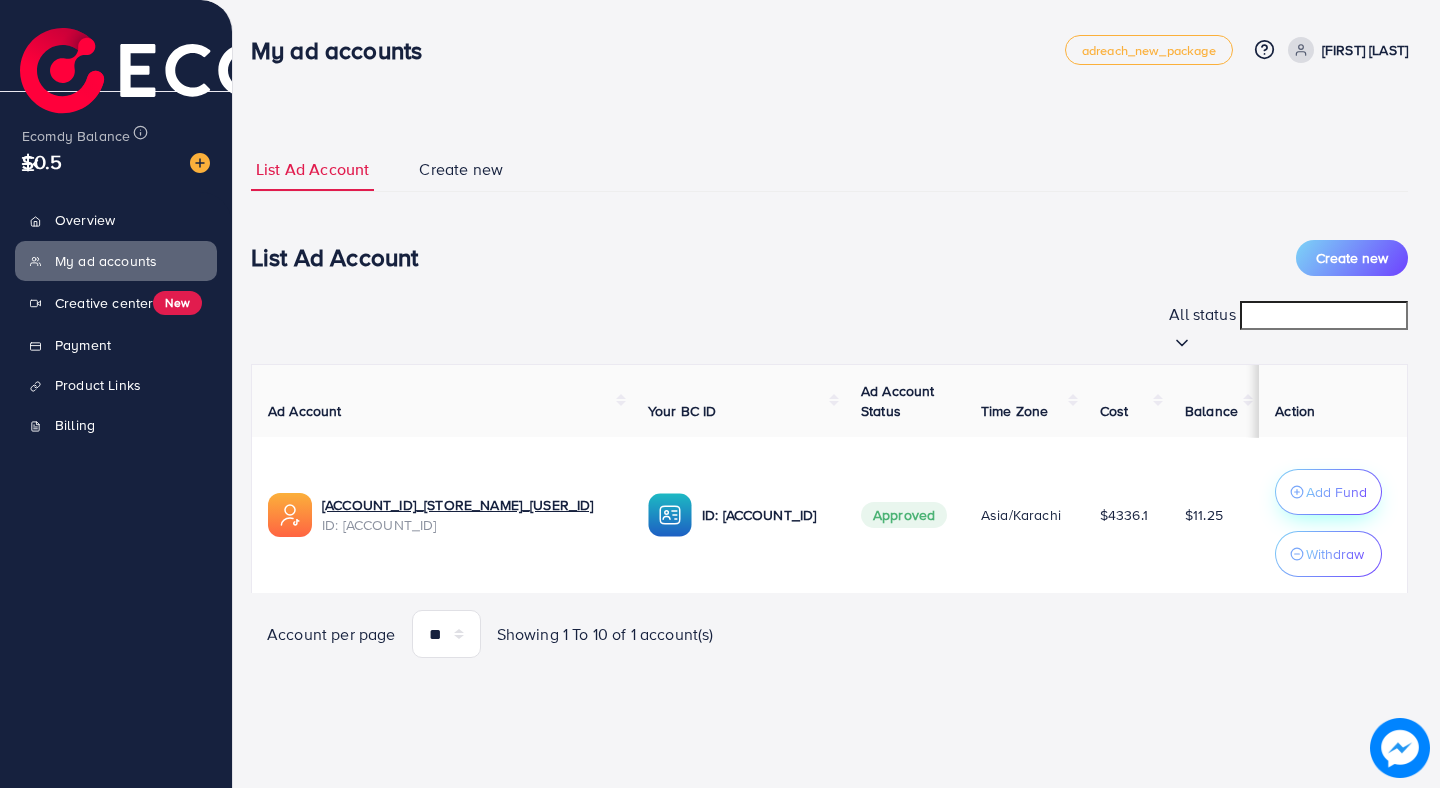 click on "Add Fund" at bounding box center [1328, 492] 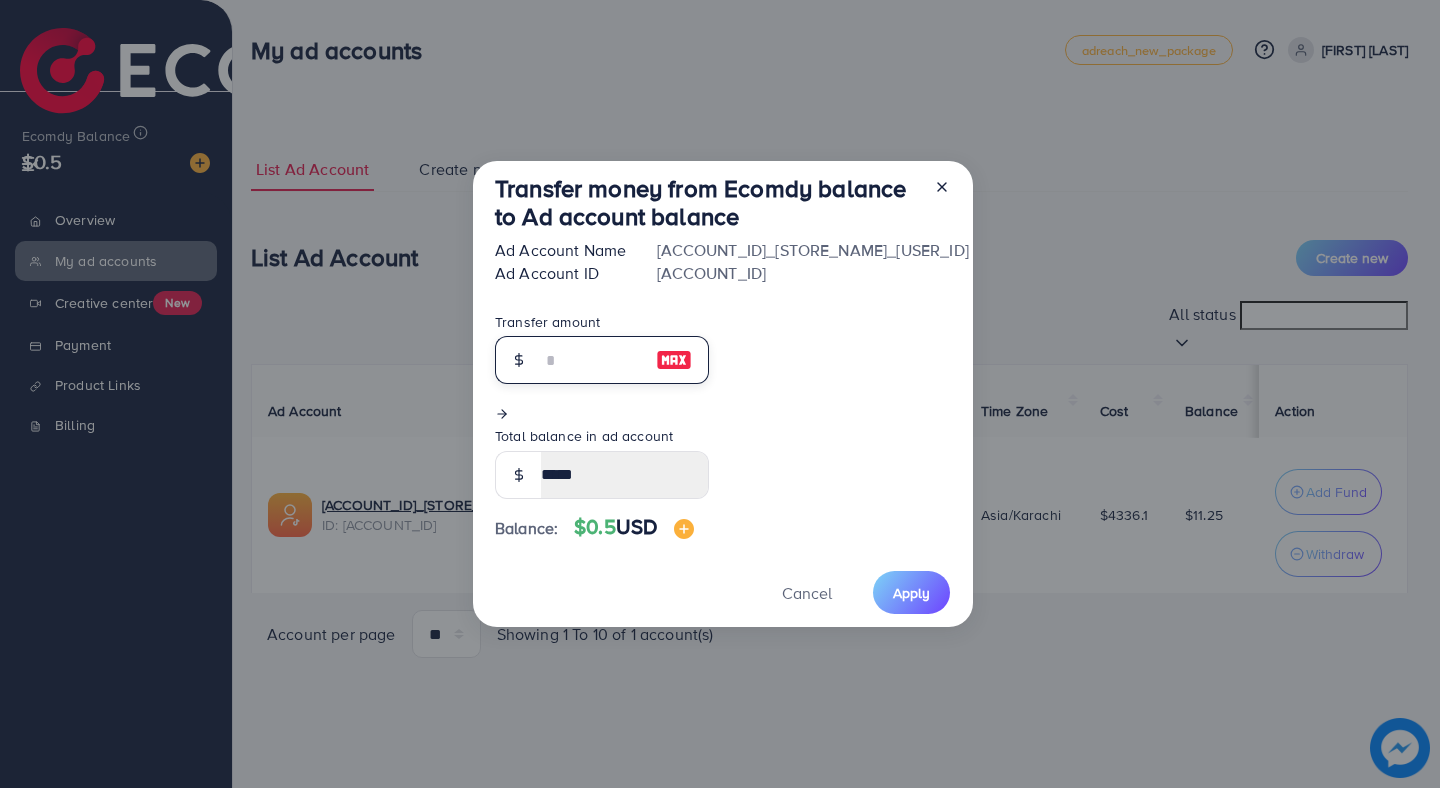 click at bounding box center (591, 360) 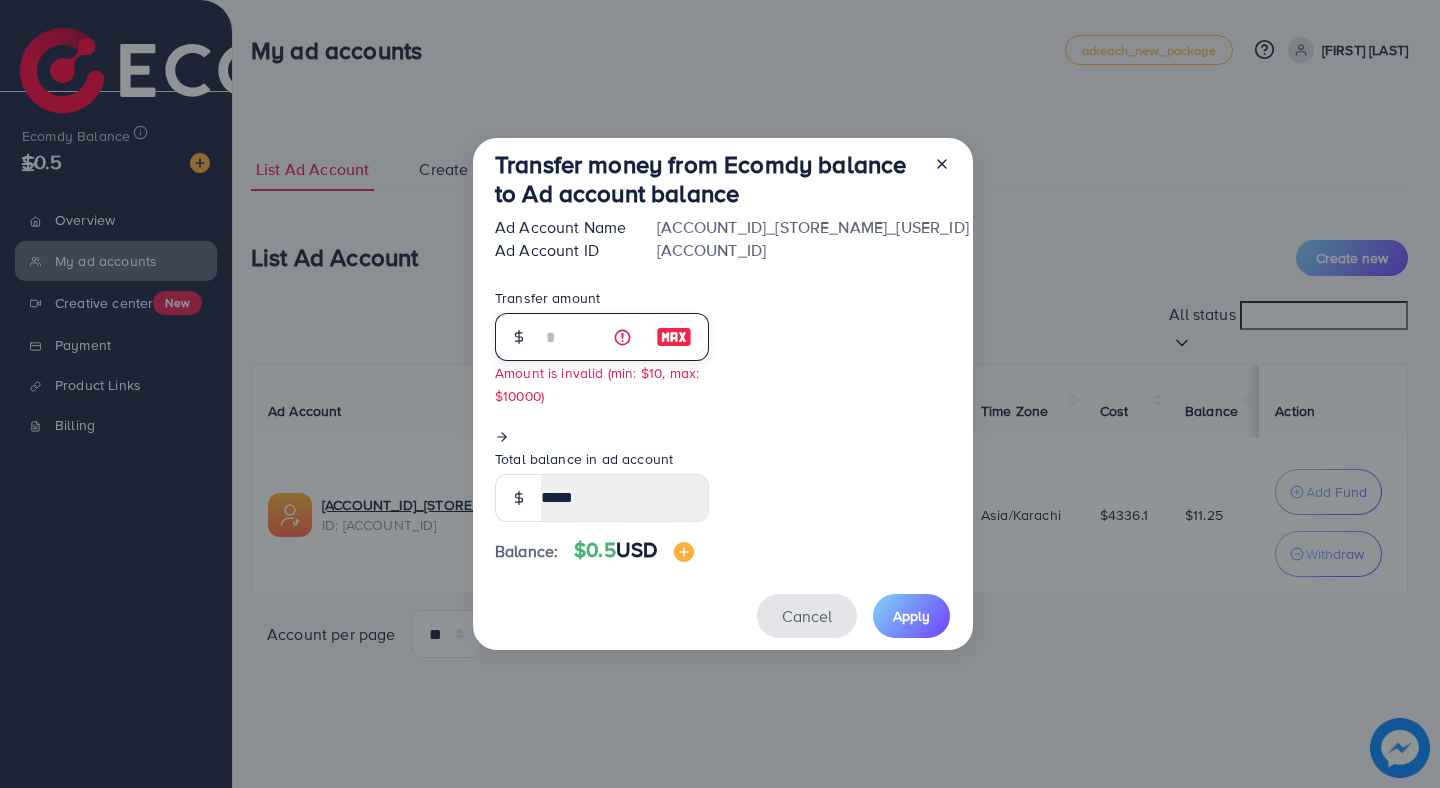 type on "*" 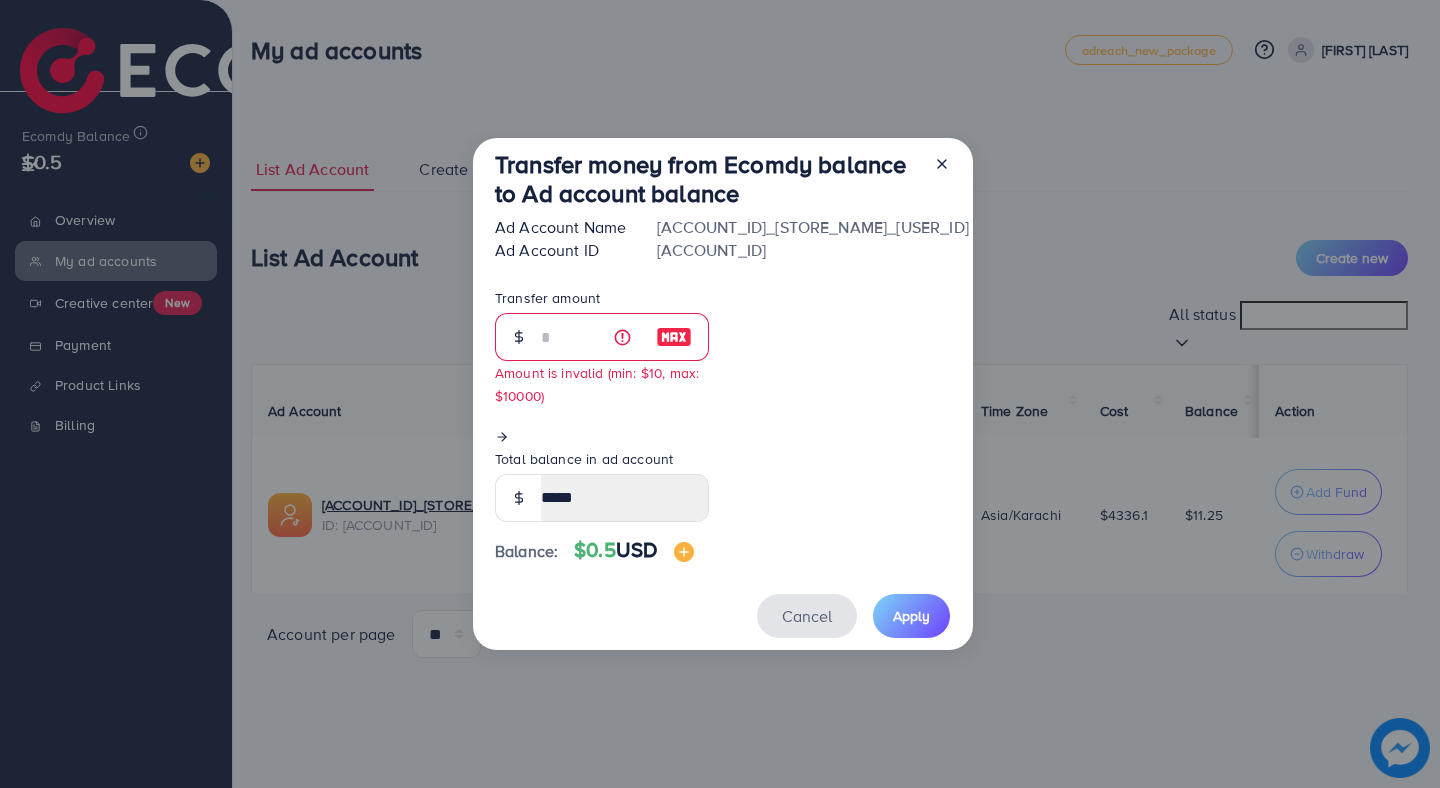 click on "Cancel" at bounding box center [807, 616] 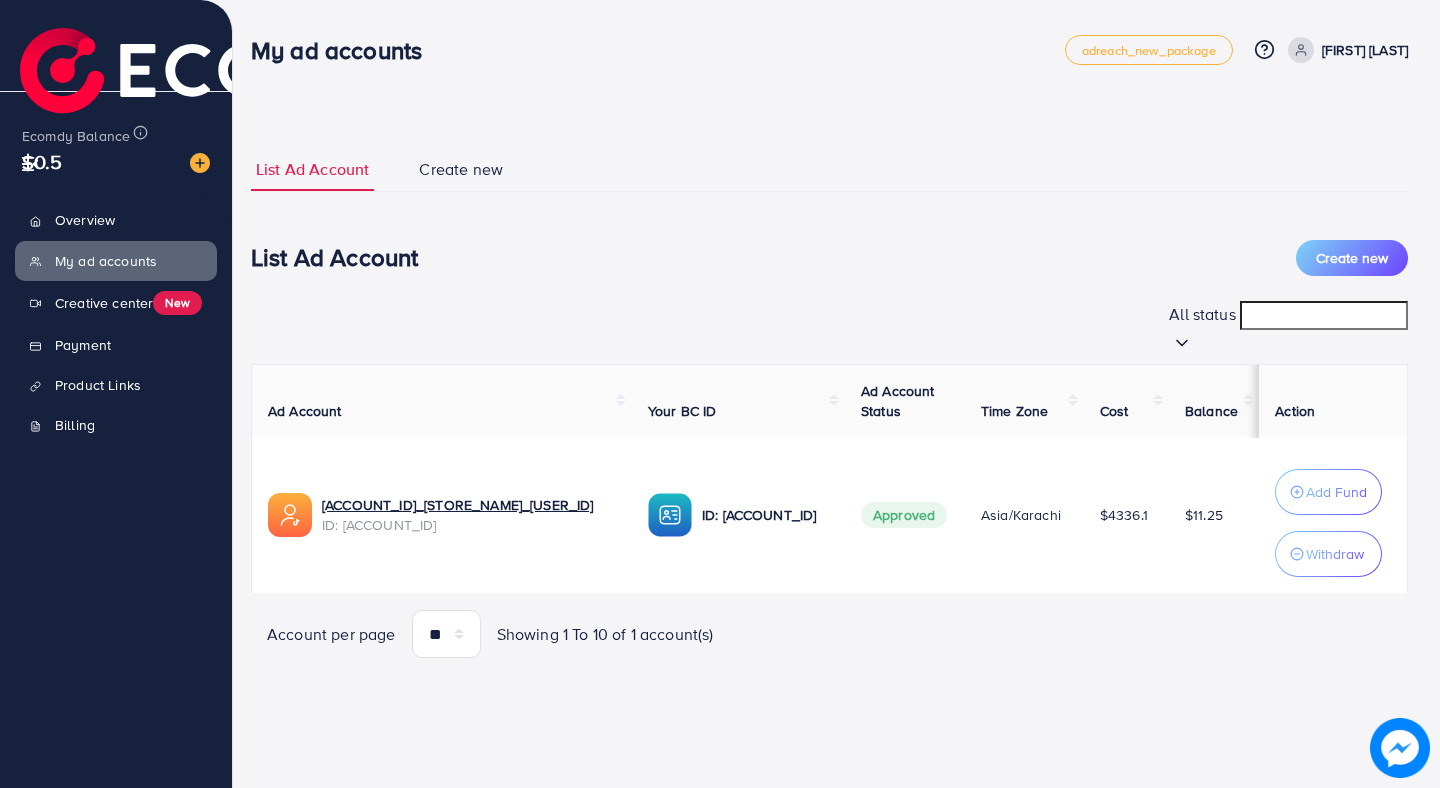 click at bounding box center [200, 163] 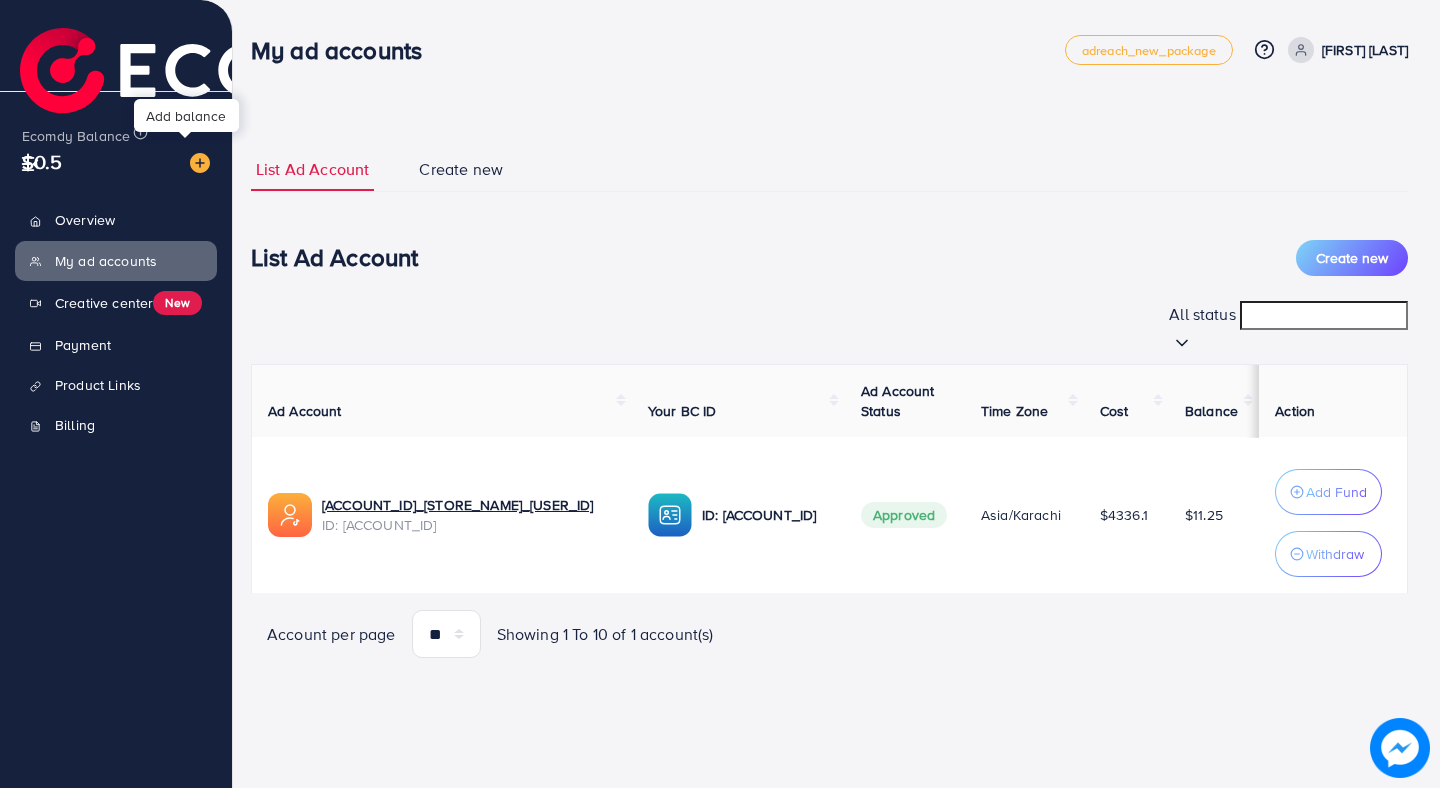 click at bounding box center [200, 163] 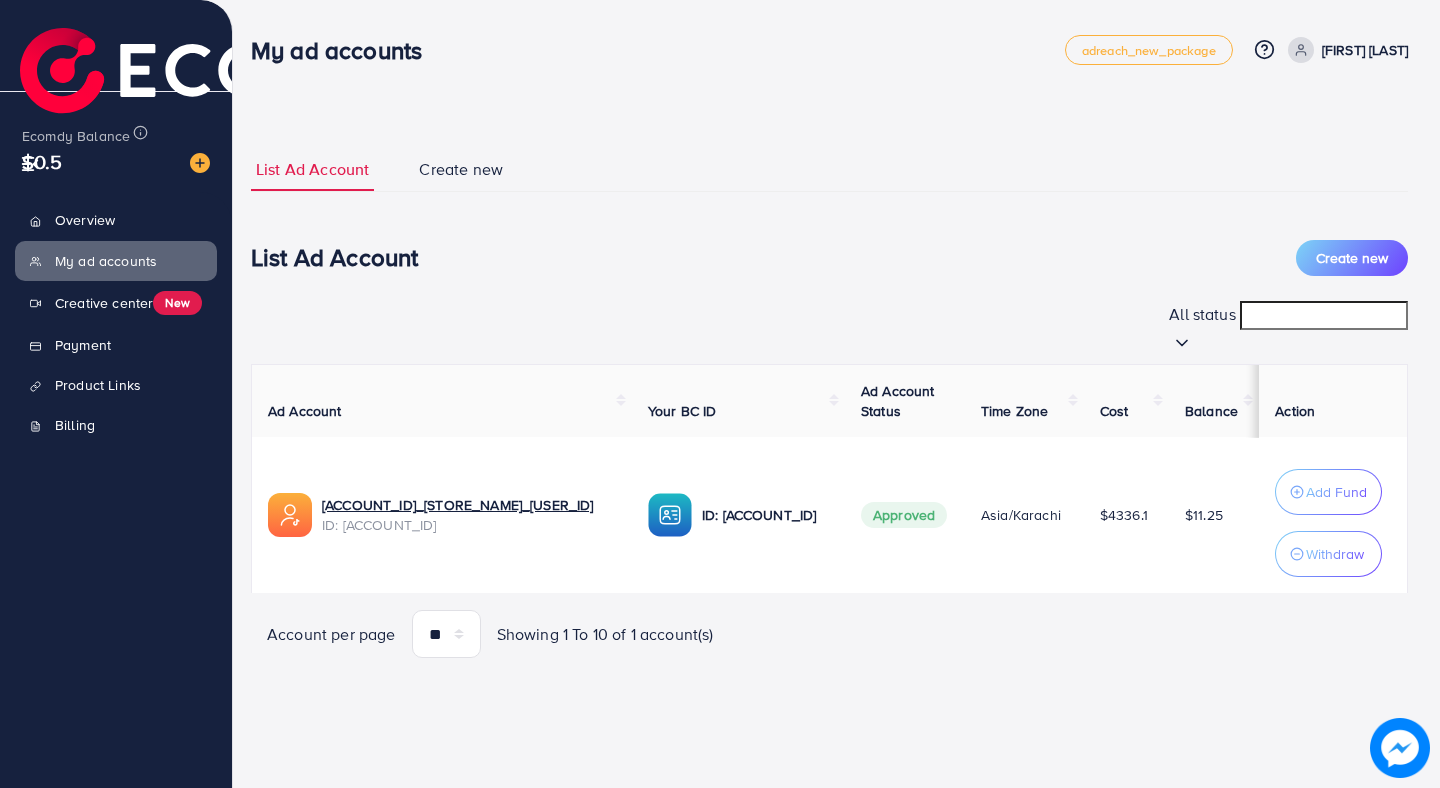 click at bounding box center [200, 163] 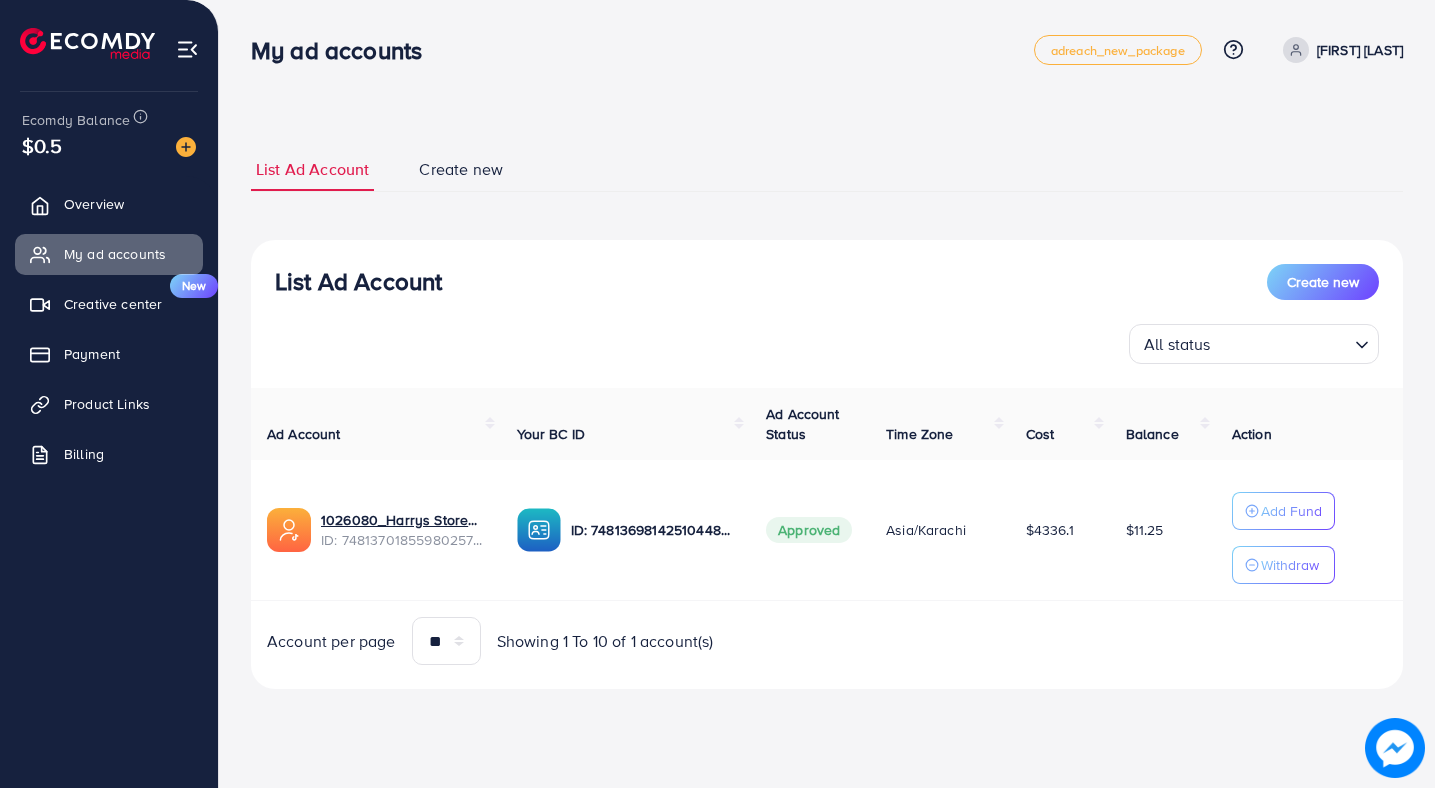 scroll, scrollTop: 0, scrollLeft: 0, axis: both 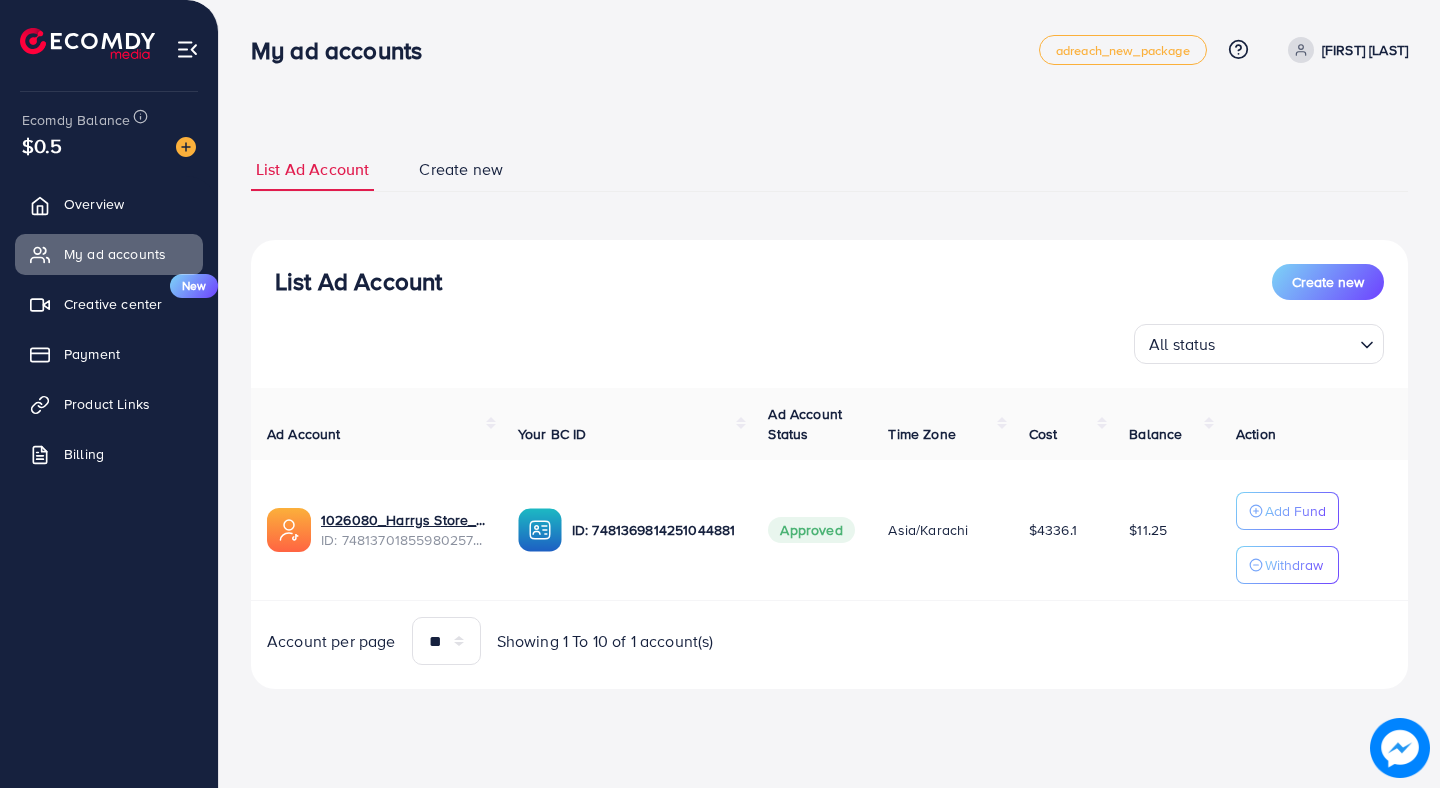 click on "Ecomdy Balance  $0.5  Overview My ad accounts Creative center  New  Payment Product Links Billing" at bounding box center (109, 394) 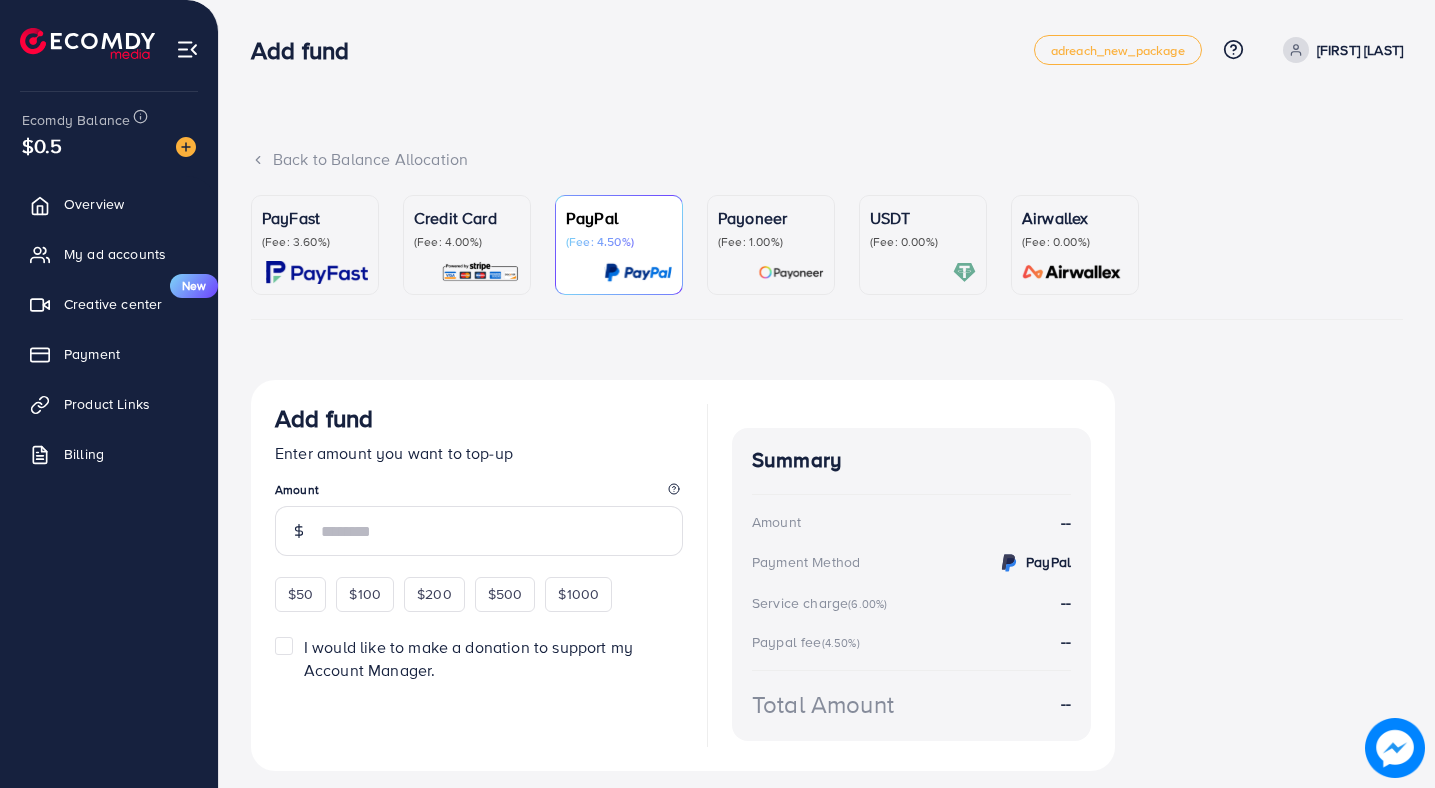 click on "(Fee: 3.60%)" at bounding box center [315, 242] 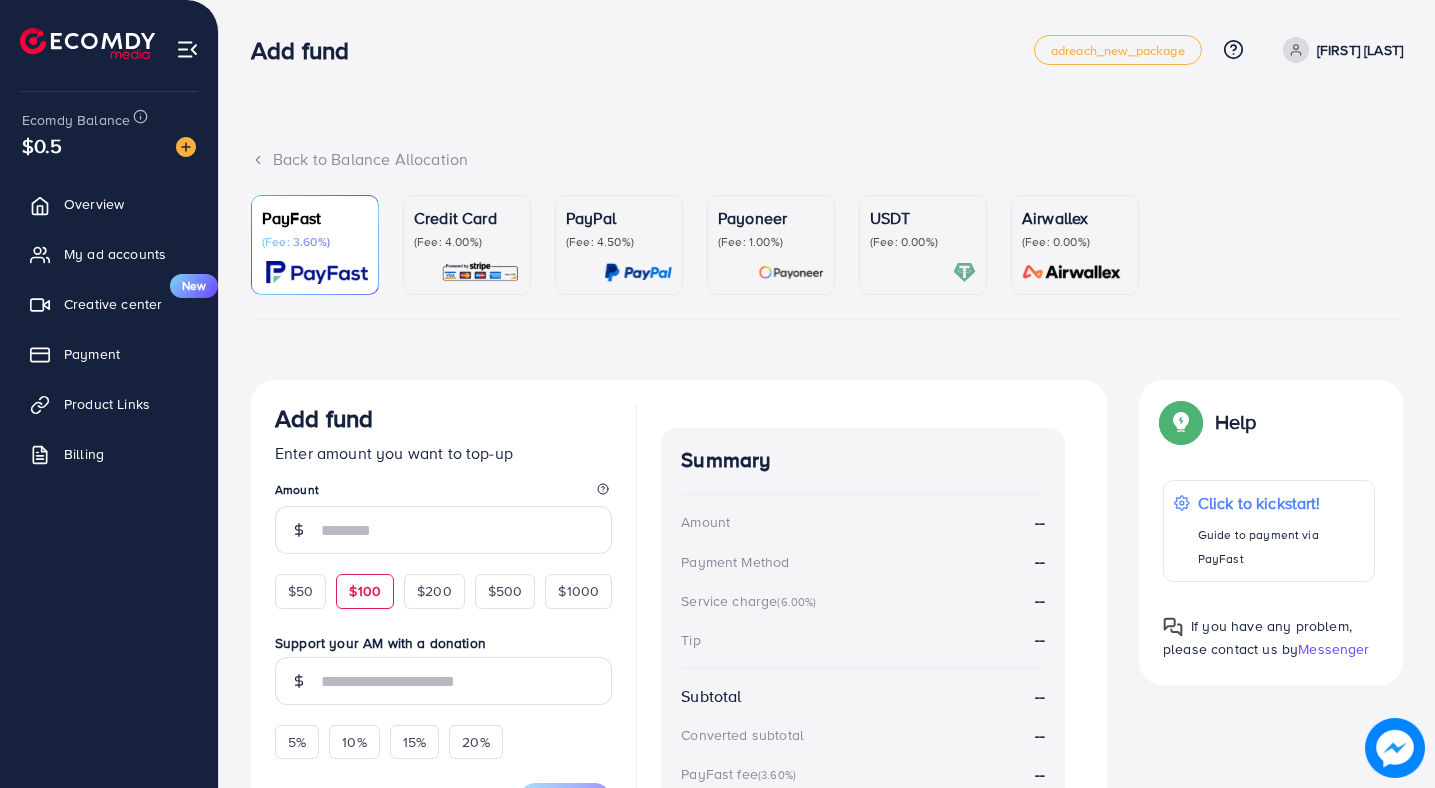 click on "$100" at bounding box center (365, 591) 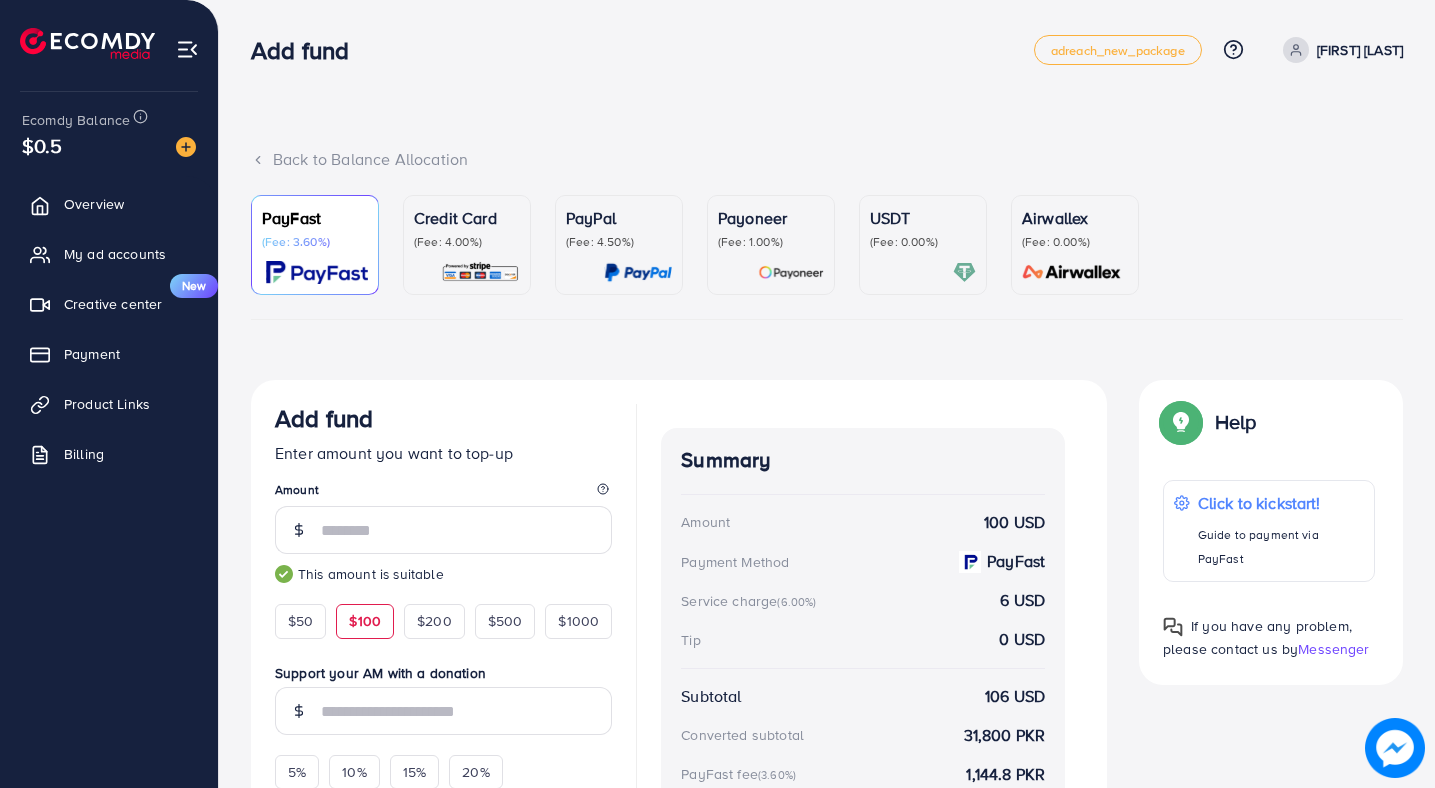 scroll, scrollTop: 230, scrollLeft: 0, axis: vertical 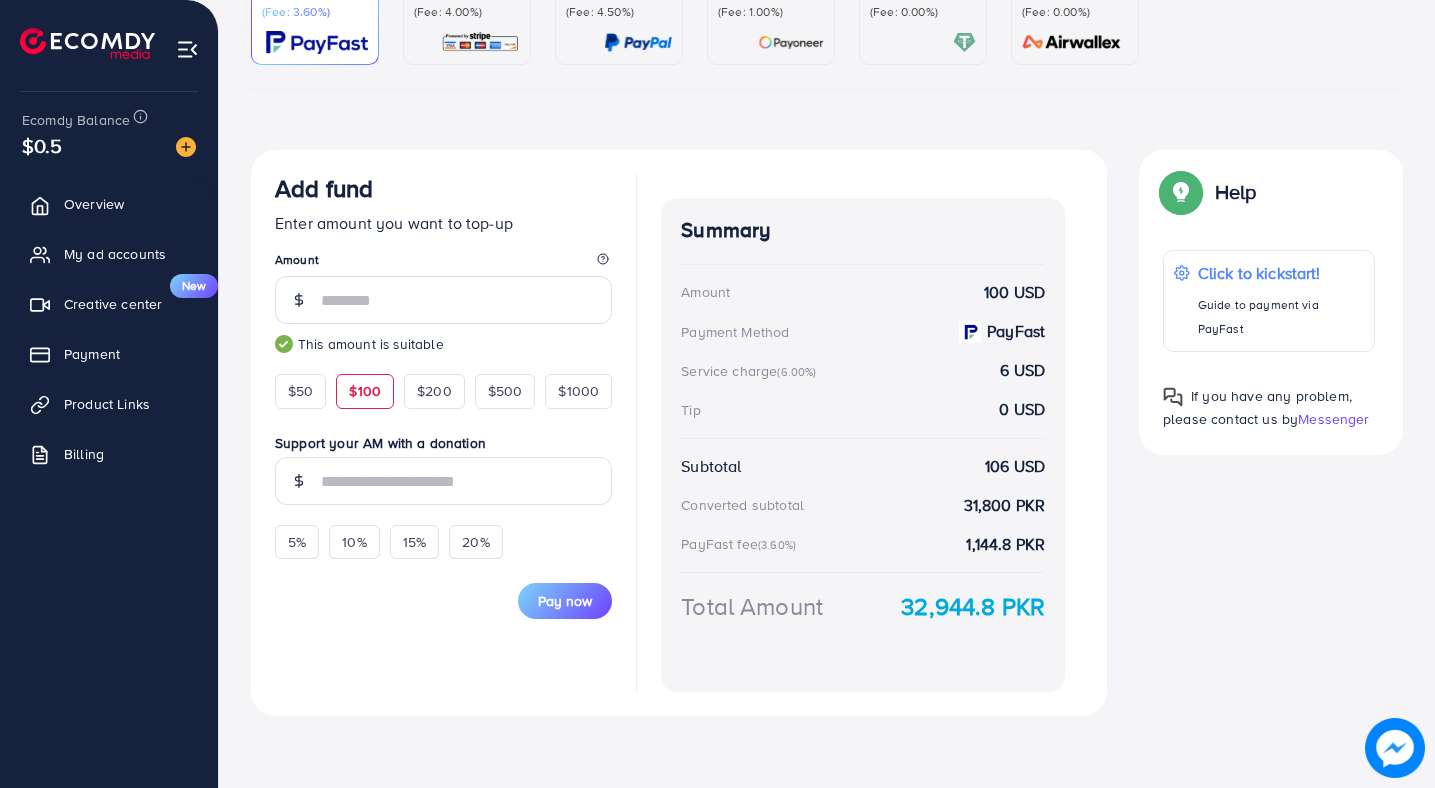 click on "Add fund Enter amount you want to top-up Amount ***  This amount is suitable  $50 $100 $200 $500 $1000 Support your AM with a donation 5% 10% 15% 20%  Pay now" at bounding box center (443, 433) 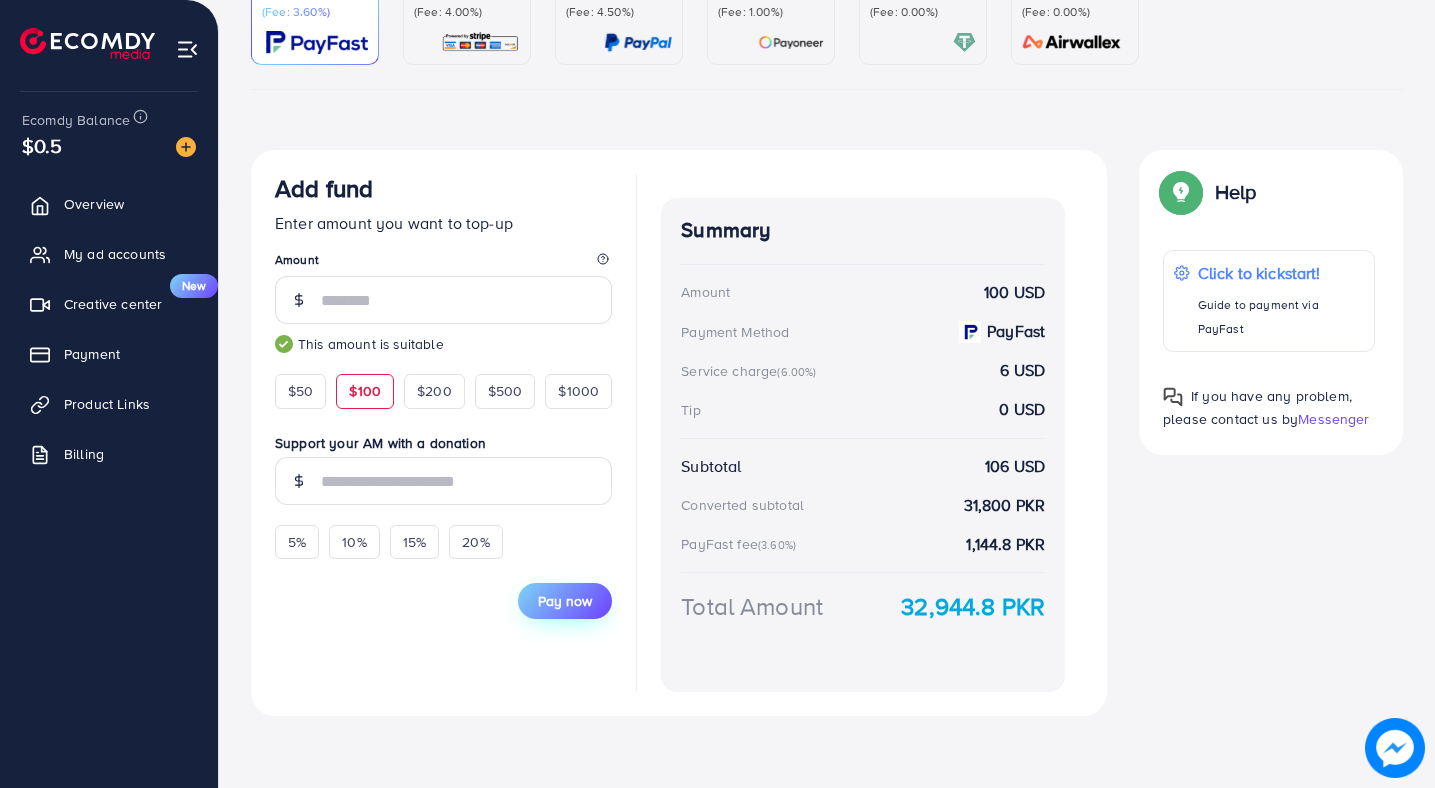 click on "Pay now" at bounding box center (565, 601) 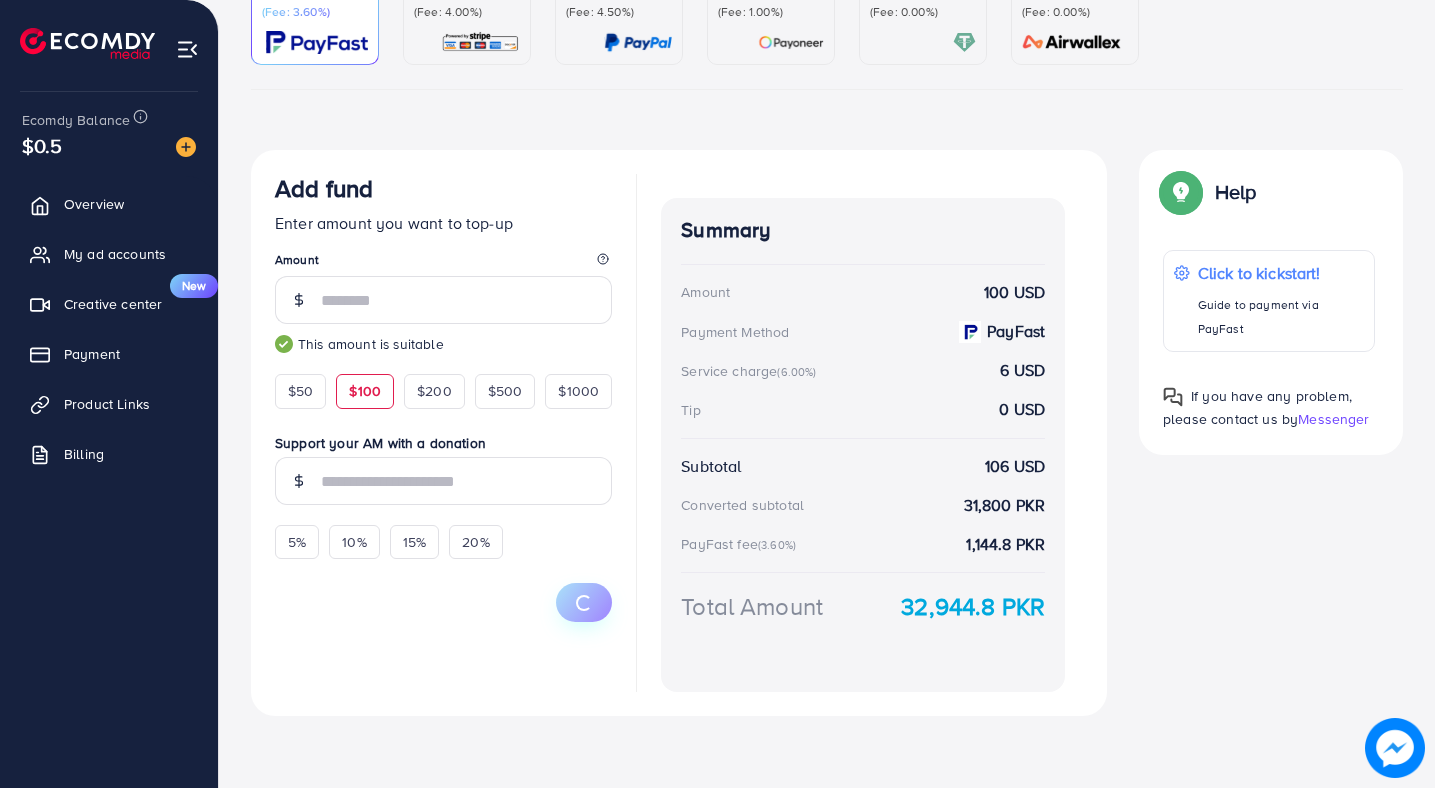 click at bounding box center (443, 590) 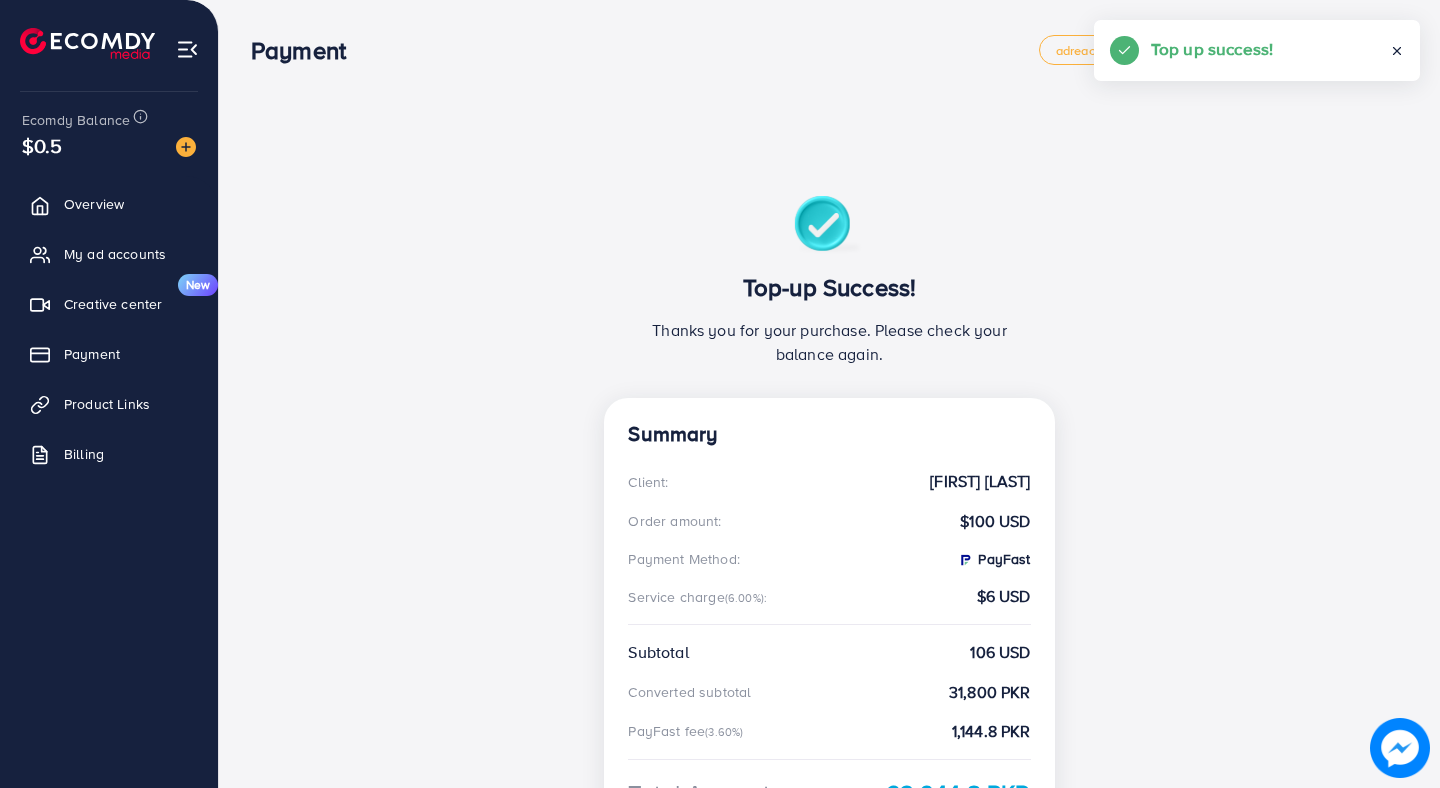 scroll, scrollTop: 0, scrollLeft: 0, axis: both 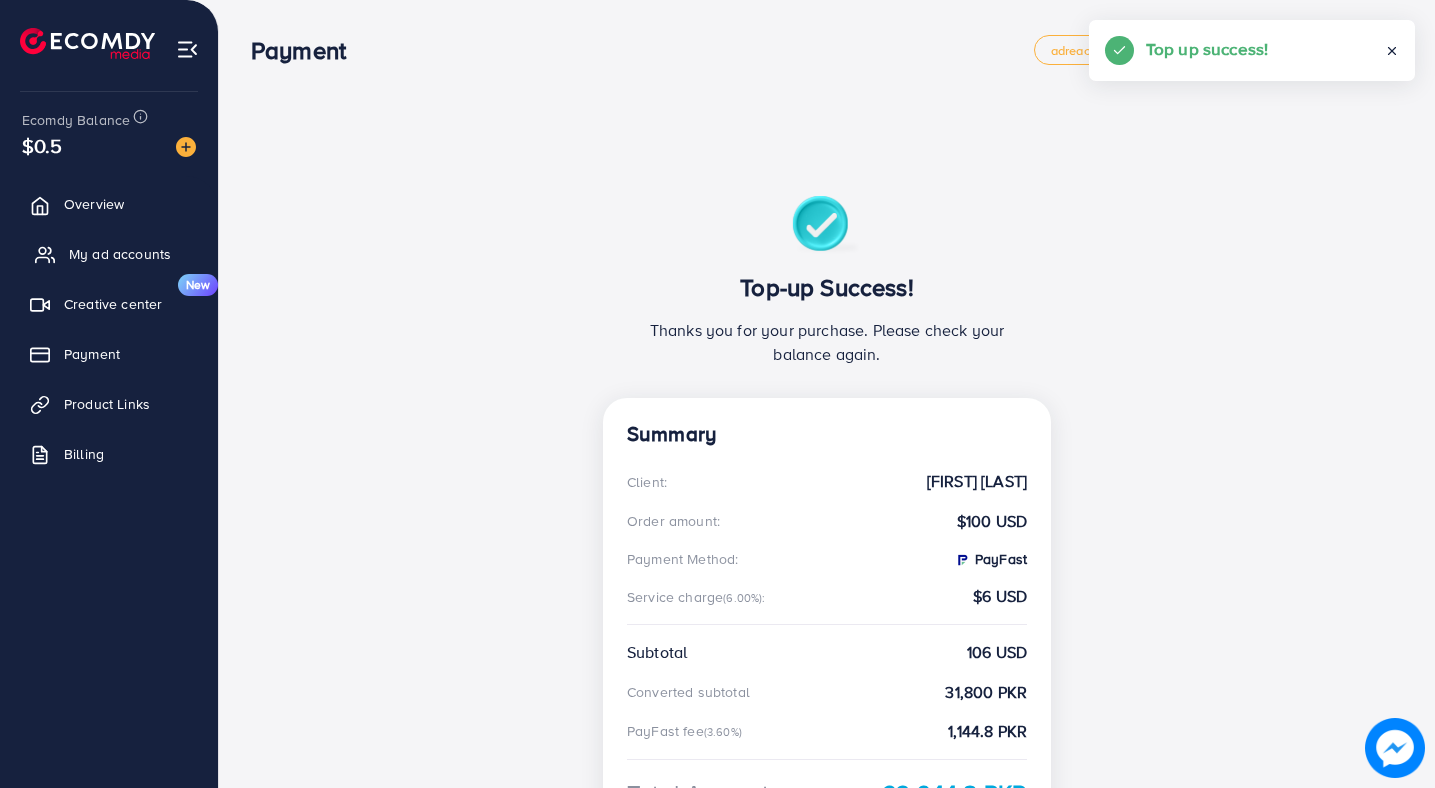 click on "My ad accounts" at bounding box center (120, 254) 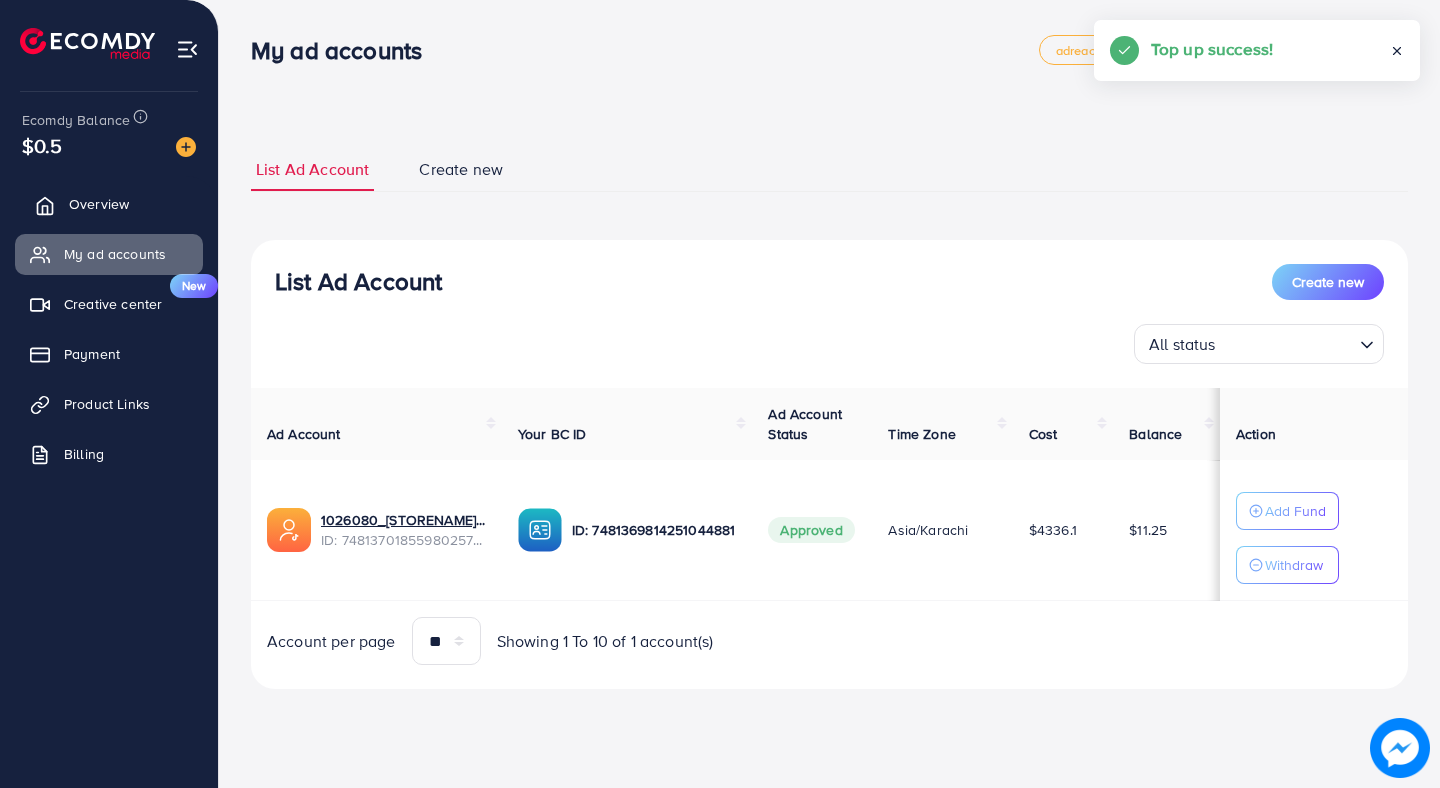 click on "Overview" at bounding box center (109, 204) 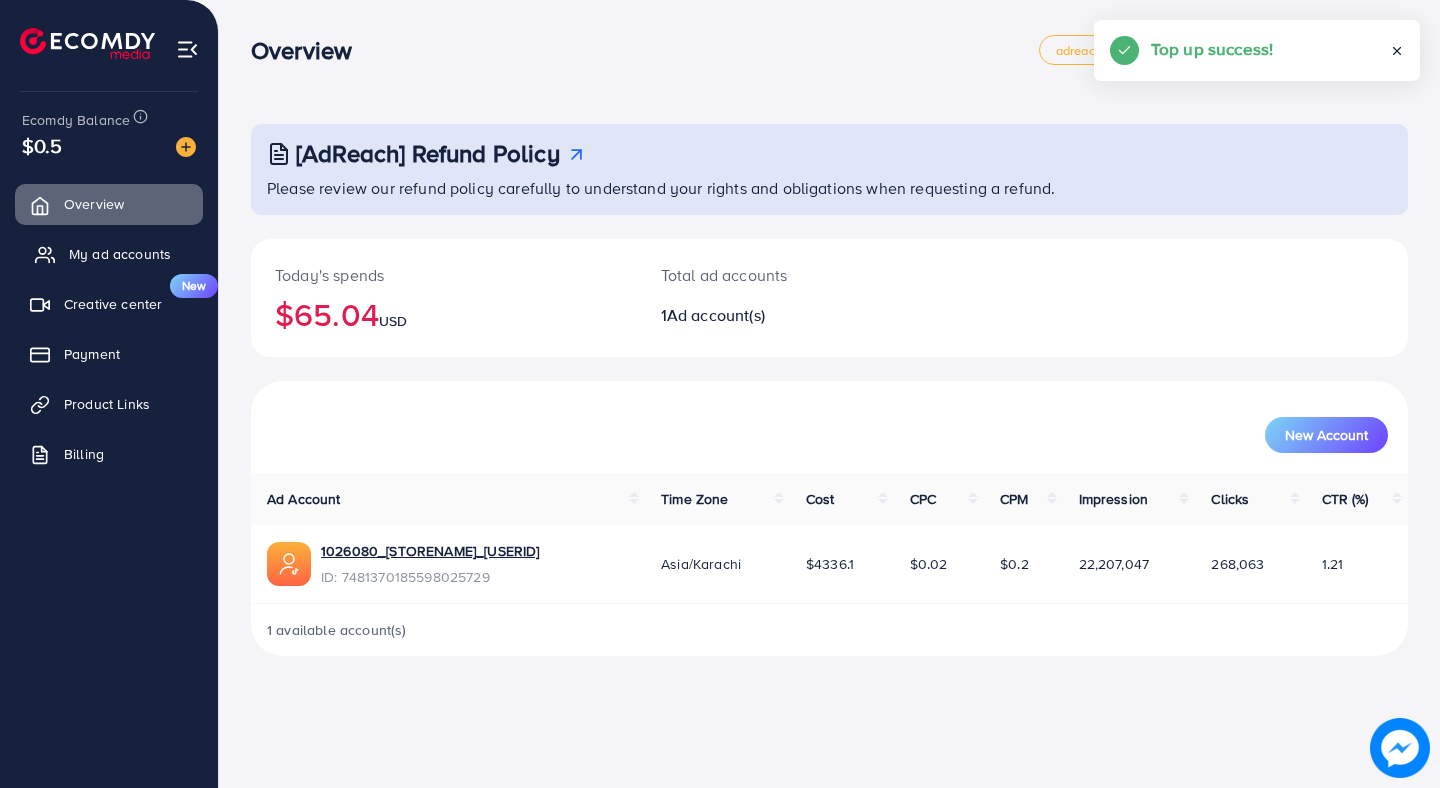 click on "My ad accounts" at bounding box center (109, 254) 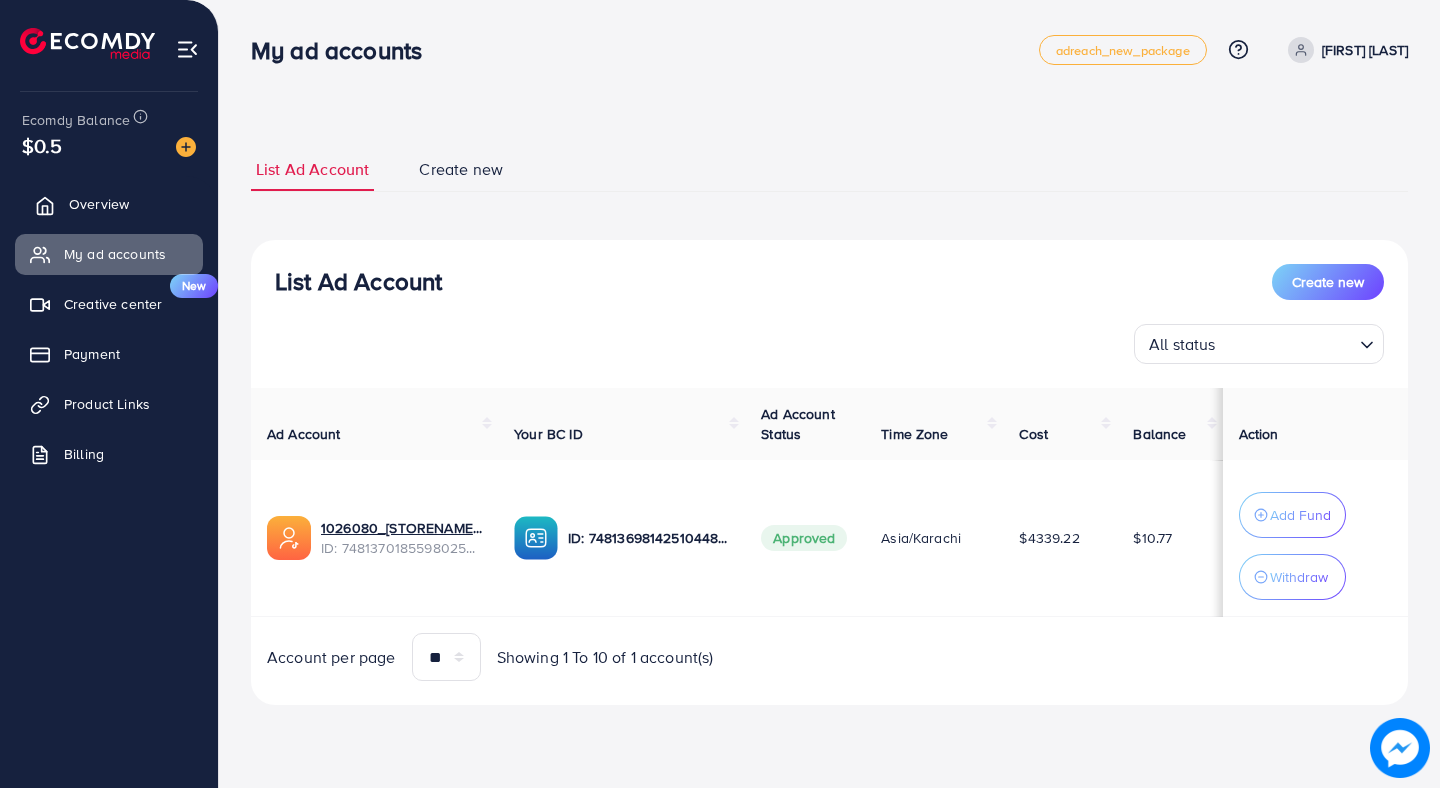 click on "Overview" at bounding box center (99, 204) 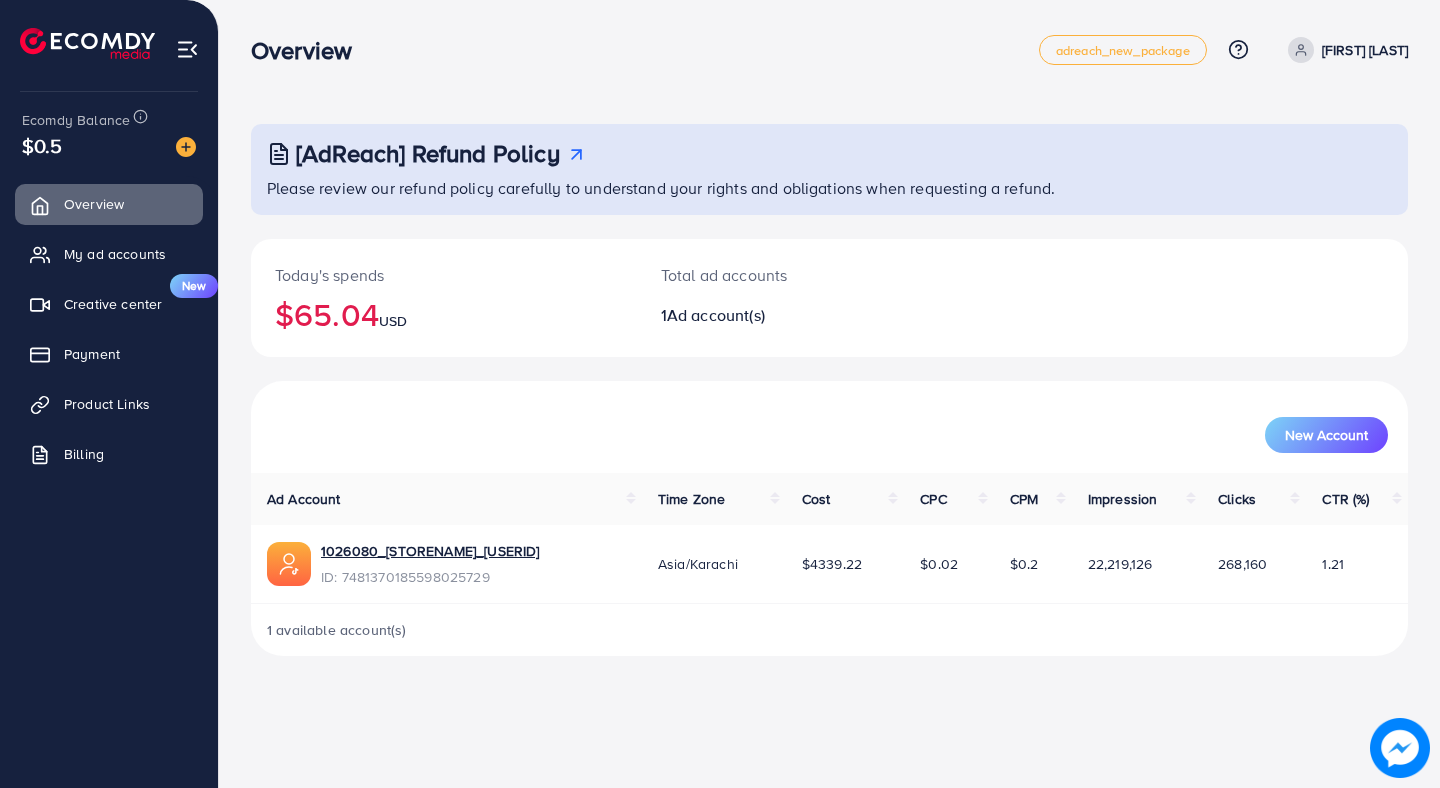 click on "Overview My ad accounts Creative center  New  Payment Product Links Billing" at bounding box center (109, 335) 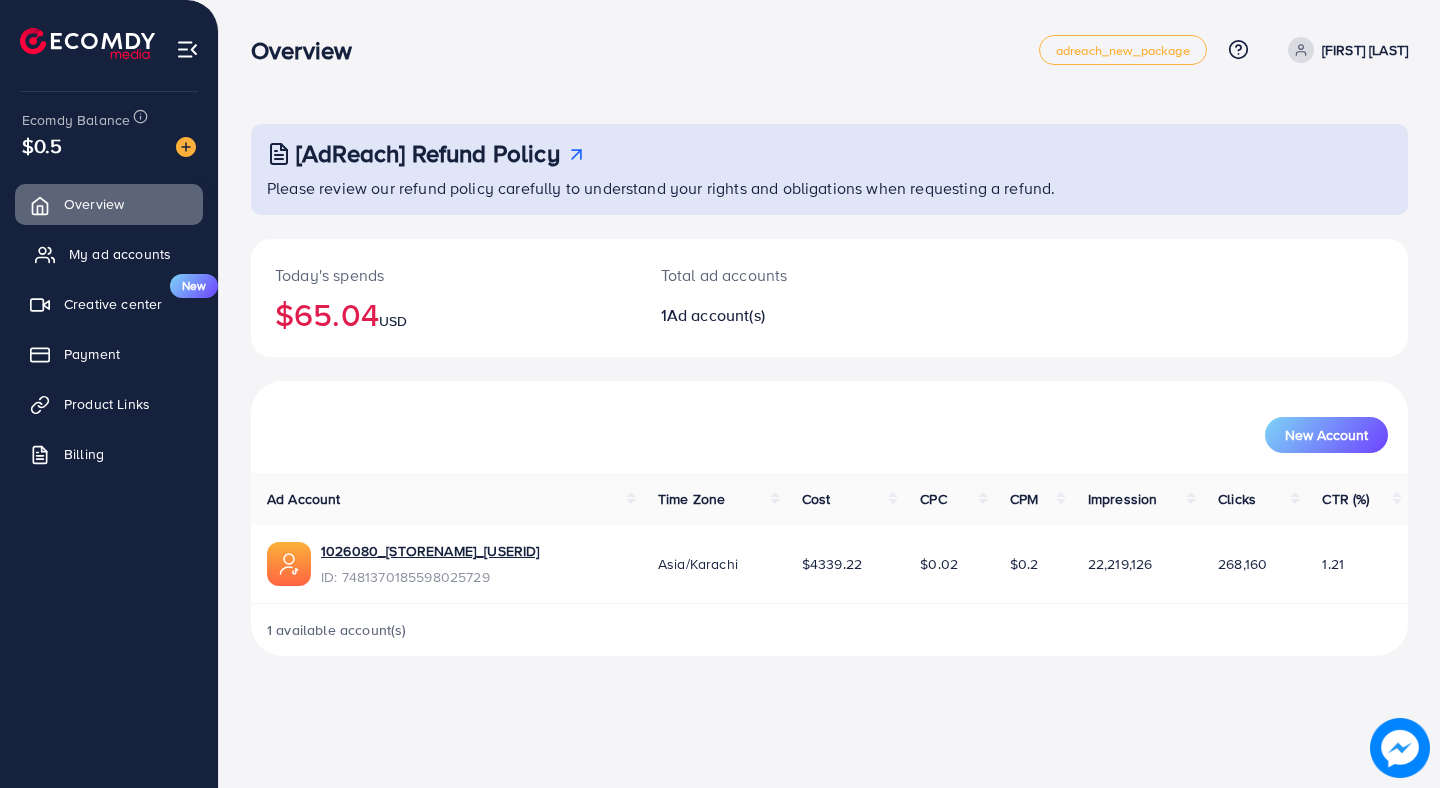 click on "My ad accounts" at bounding box center (109, 254) 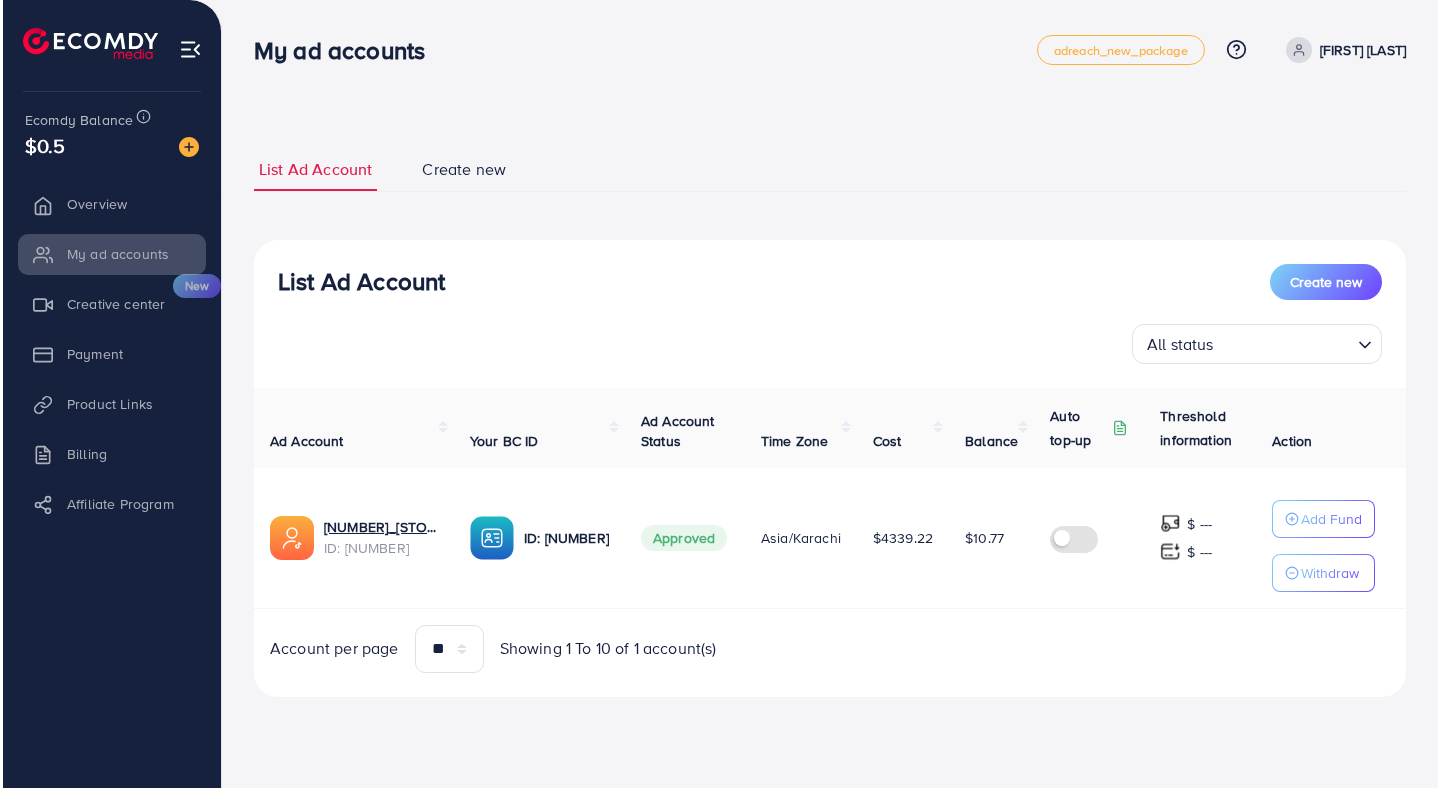 scroll, scrollTop: 0, scrollLeft: 0, axis: both 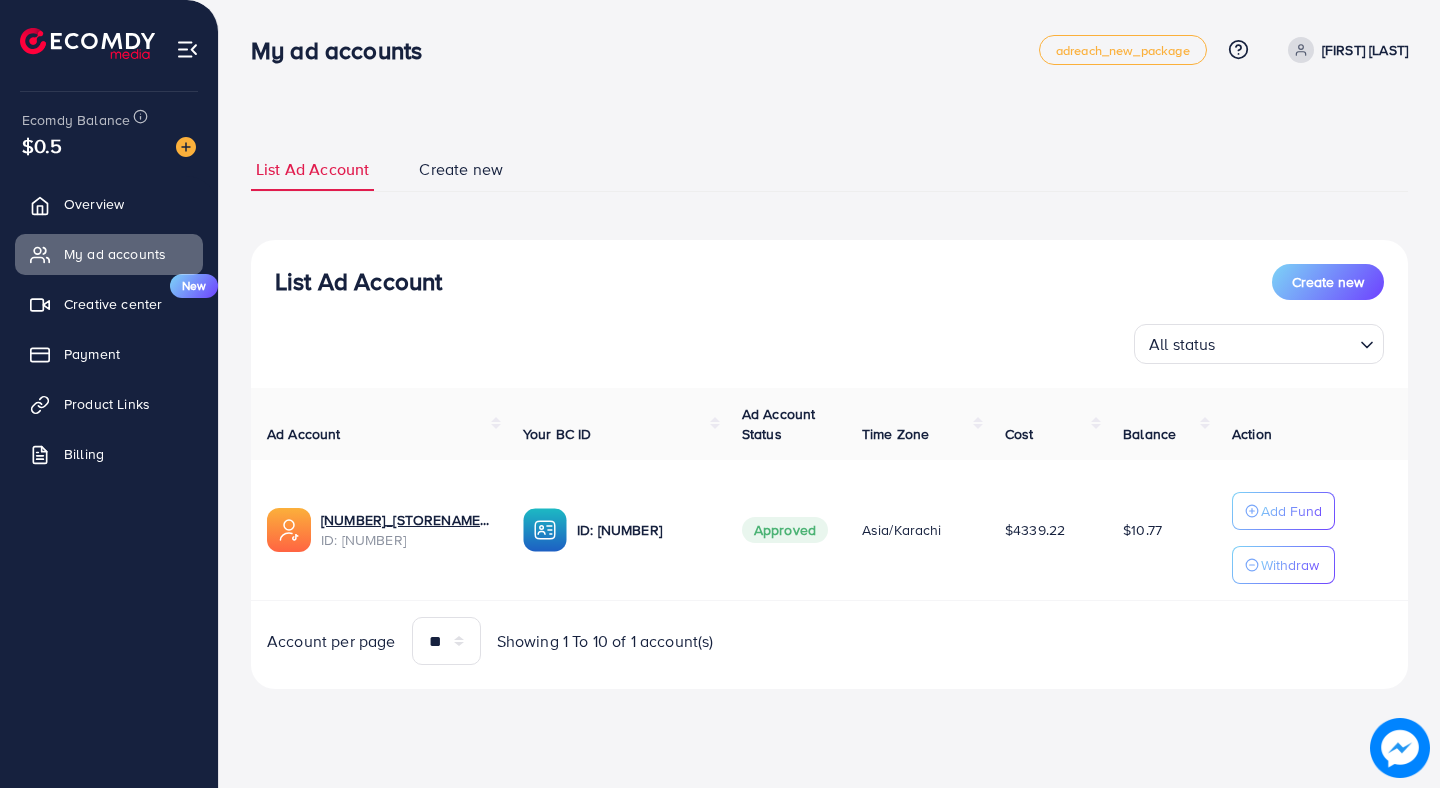 click on "Overview My ad accounts Creative center  New  Payment Product Links Billing" at bounding box center [109, 335] 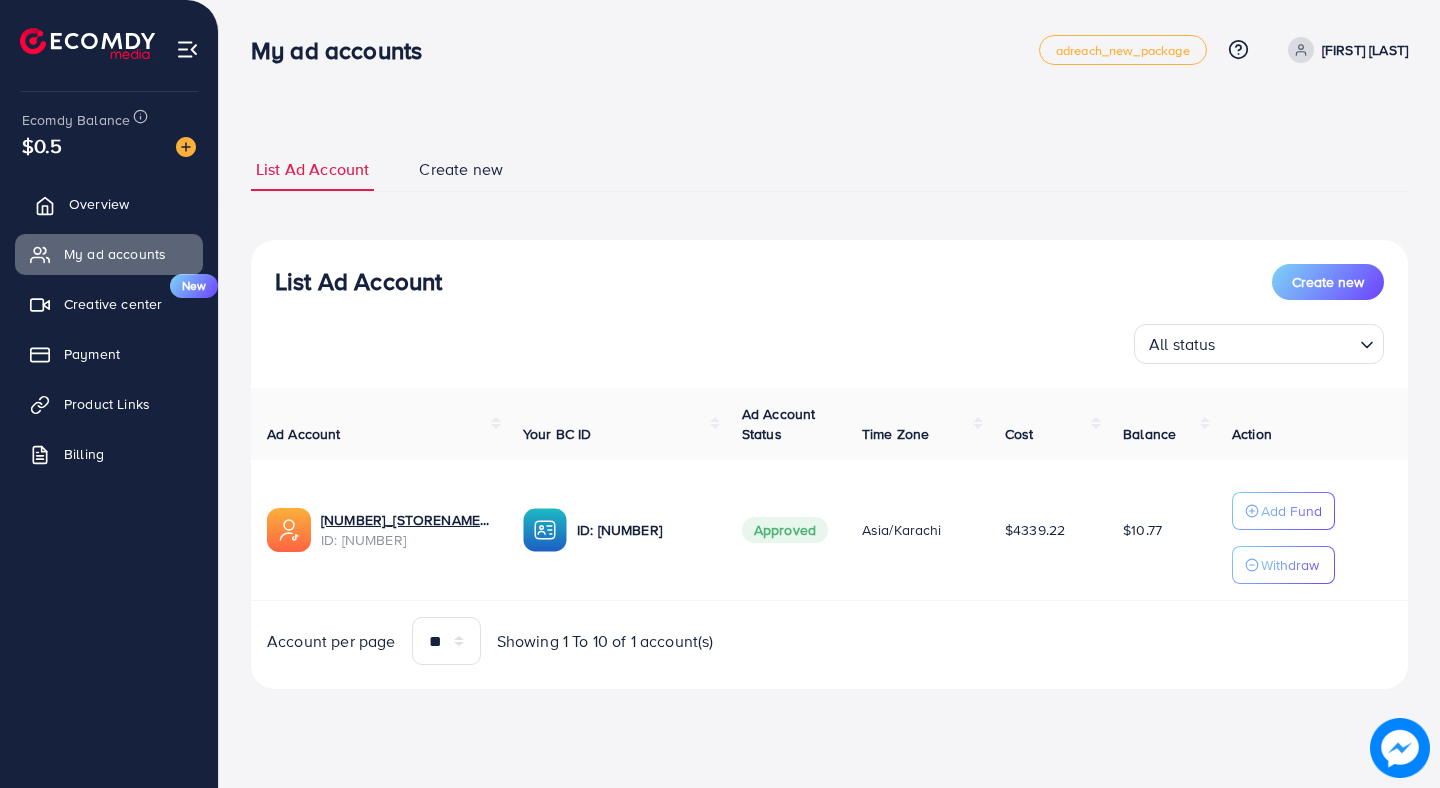 click on "Overview" at bounding box center (109, 204) 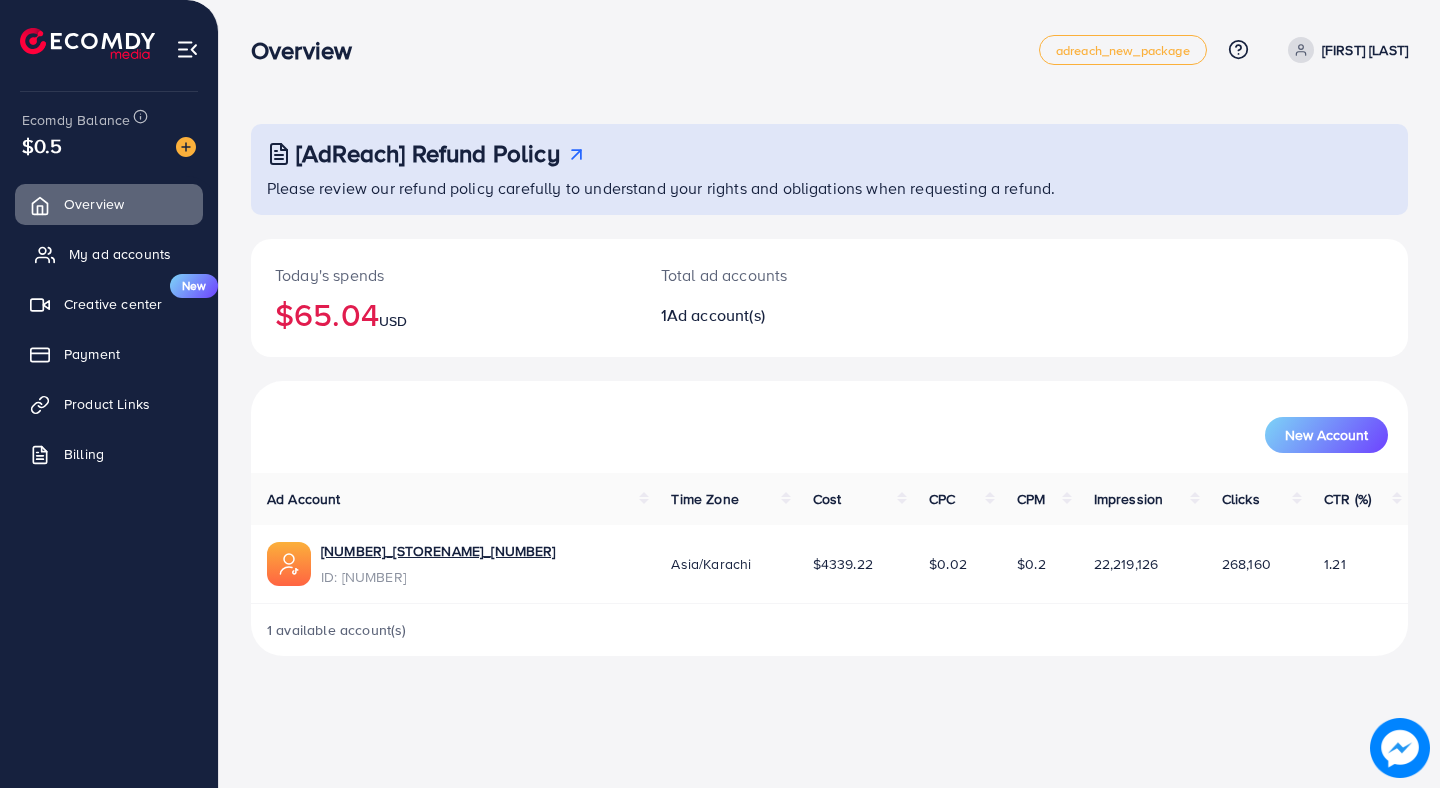click on "My ad accounts" at bounding box center [109, 254] 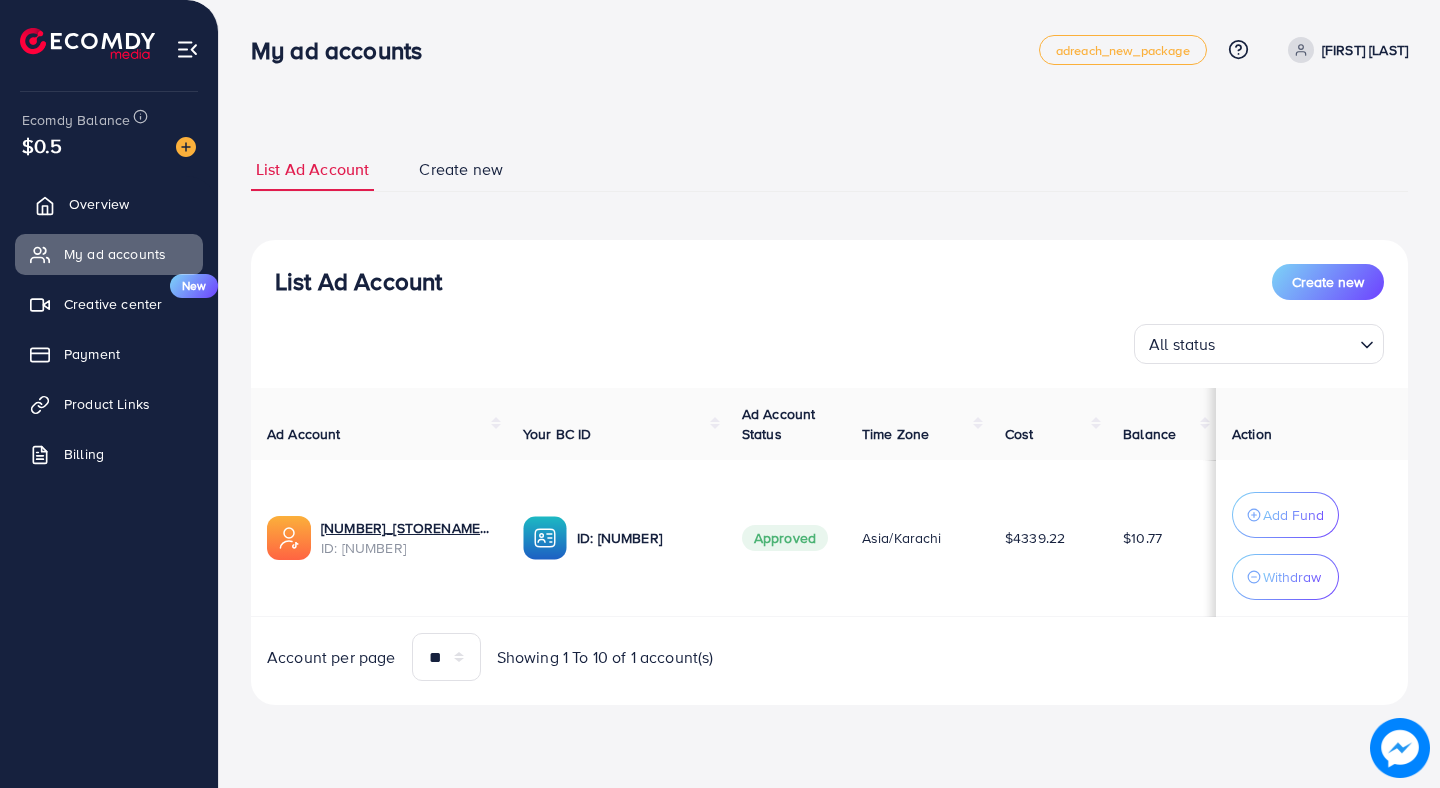 click on "Overview" at bounding box center [109, 204] 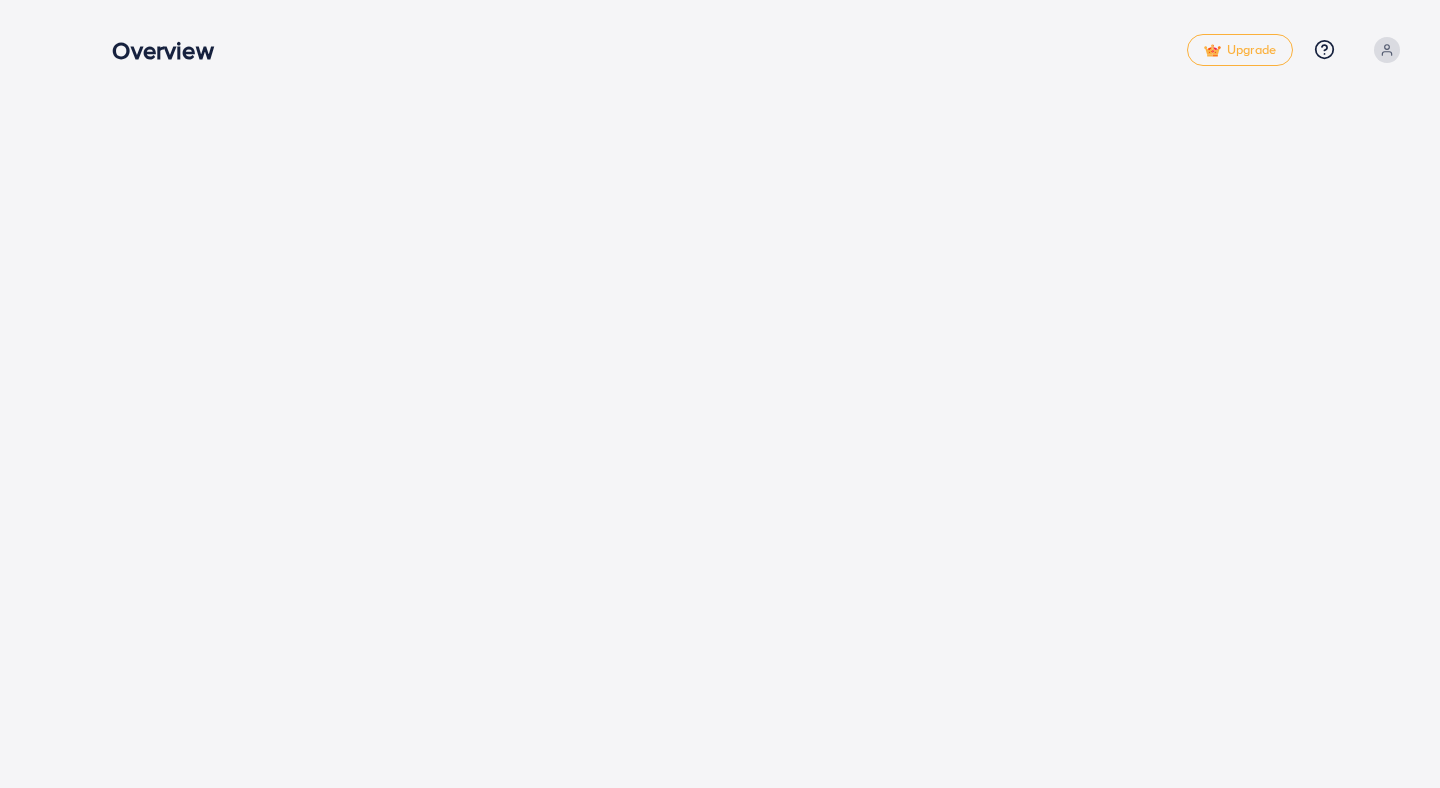 scroll, scrollTop: 0, scrollLeft: 0, axis: both 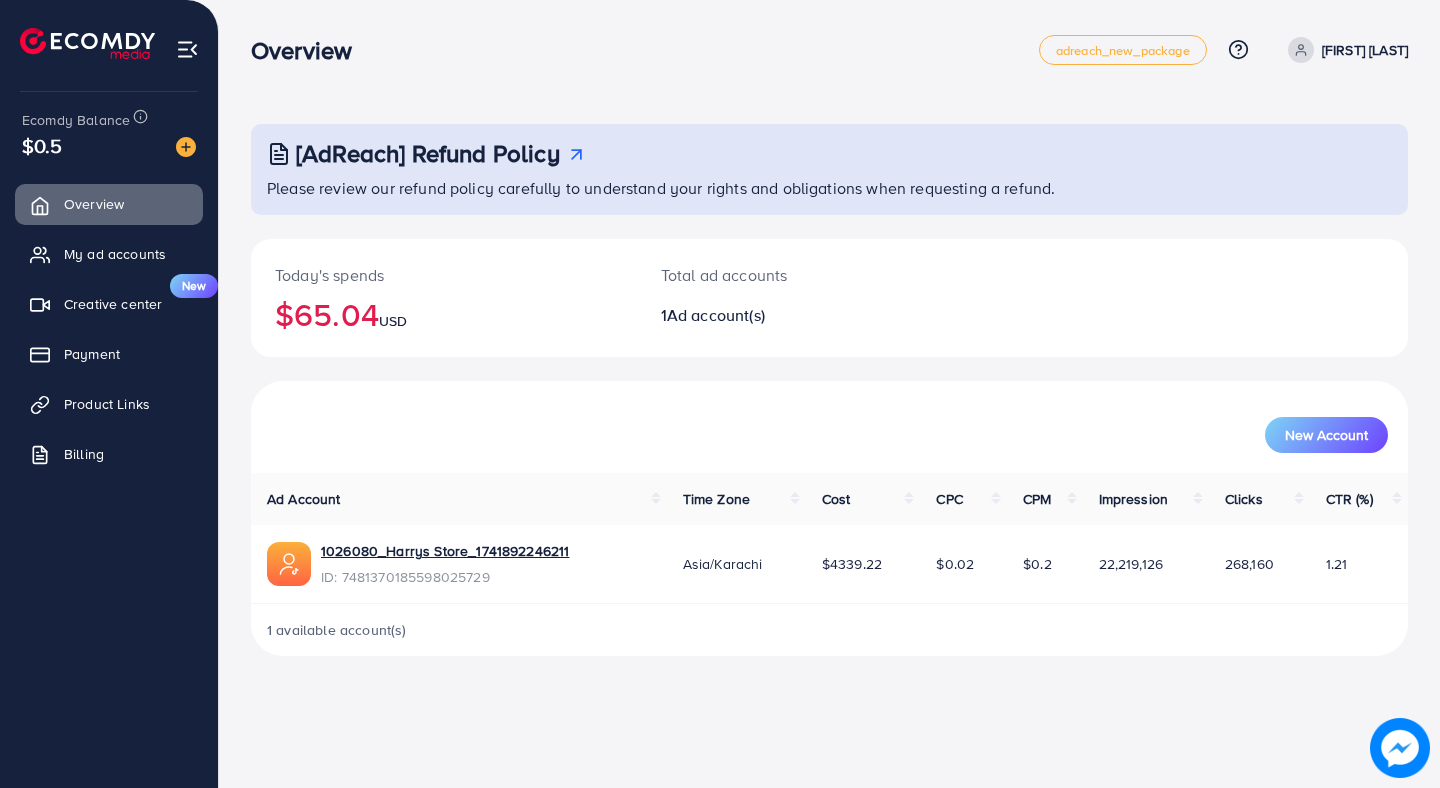 click on "[FIRST] [LAST]" at bounding box center (1344, 50) 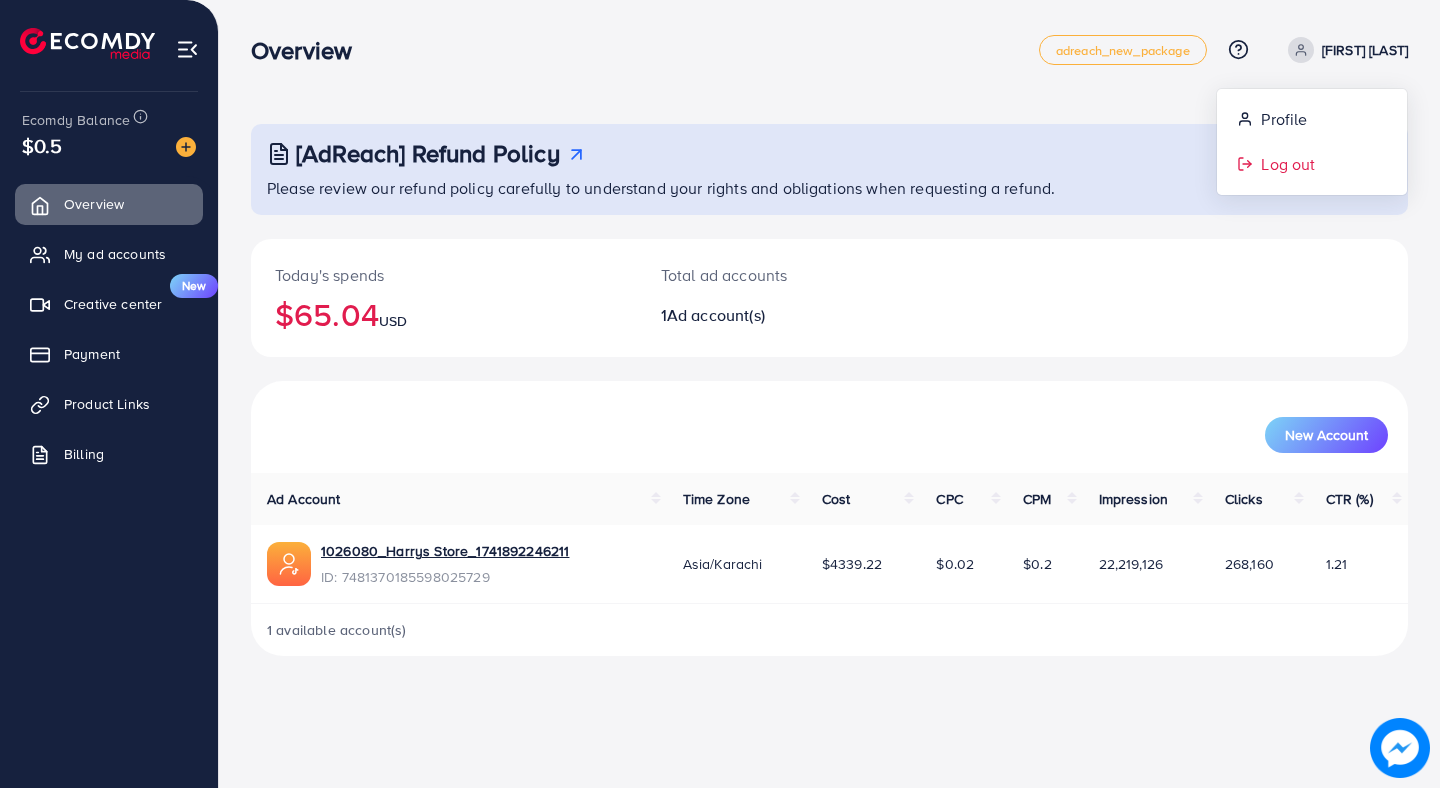click on "Log out" at bounding box center [1312, 164] 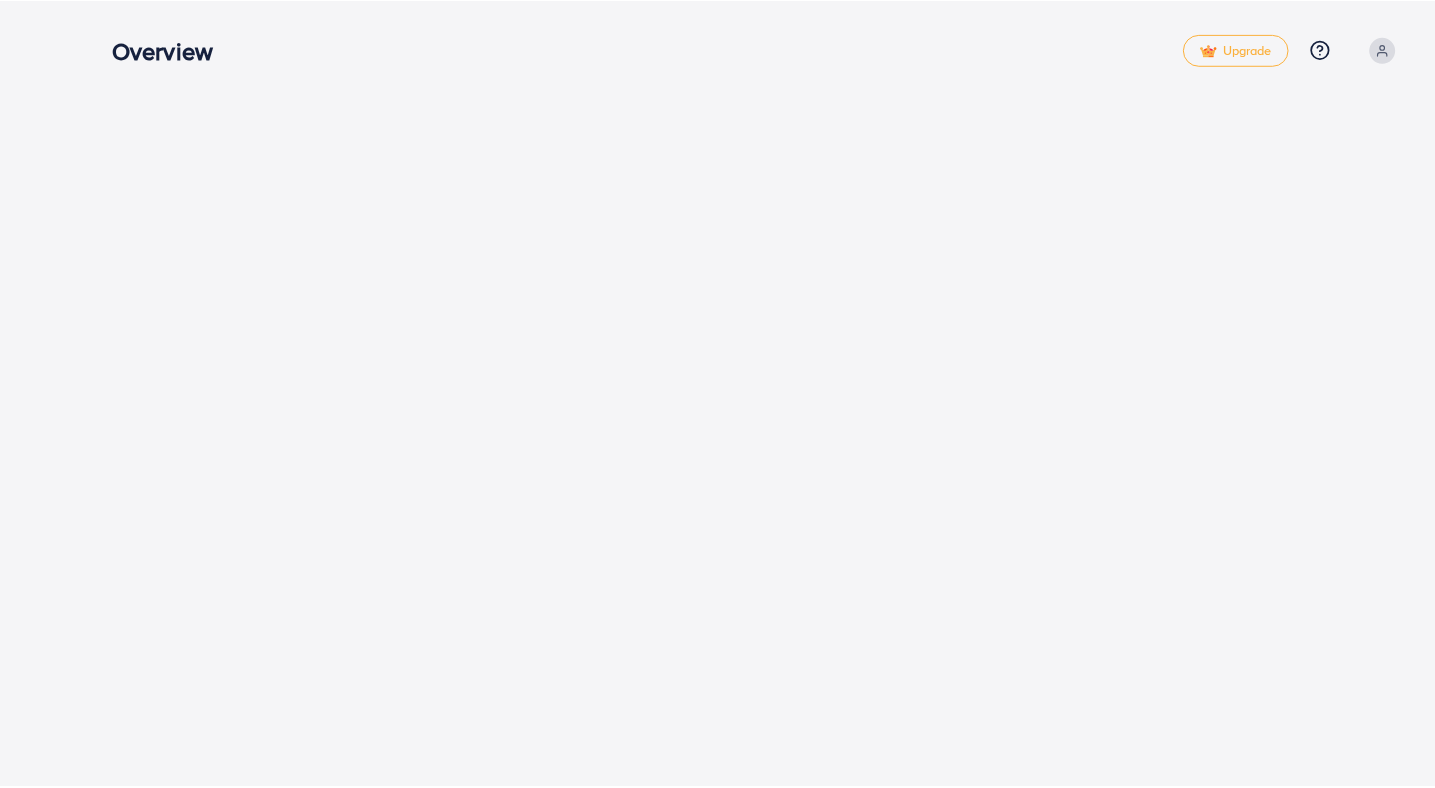 scroll, scrollTop: 0, scrollLeft: 0, axis: both 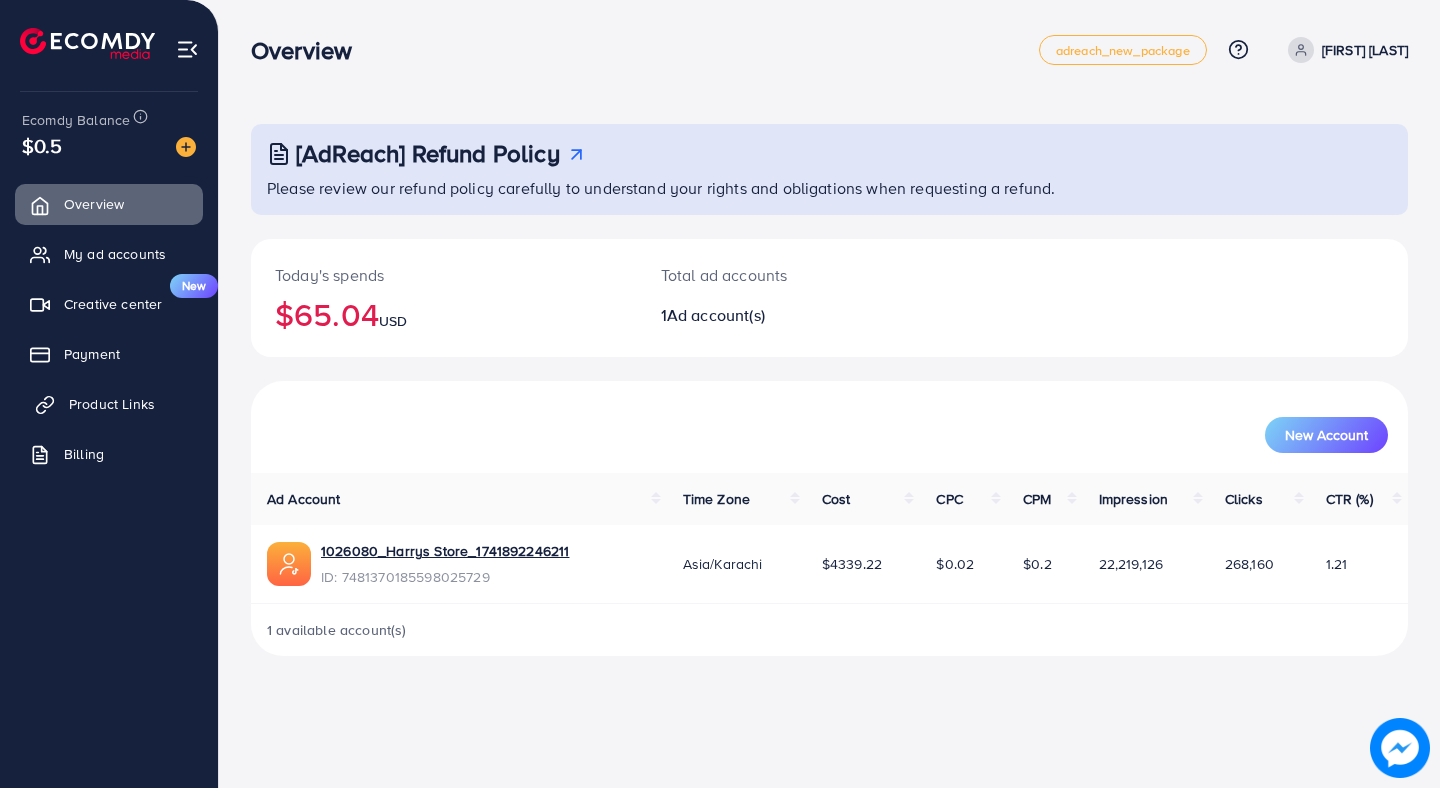 click on "Product Links" at bounding box center (109, 404) 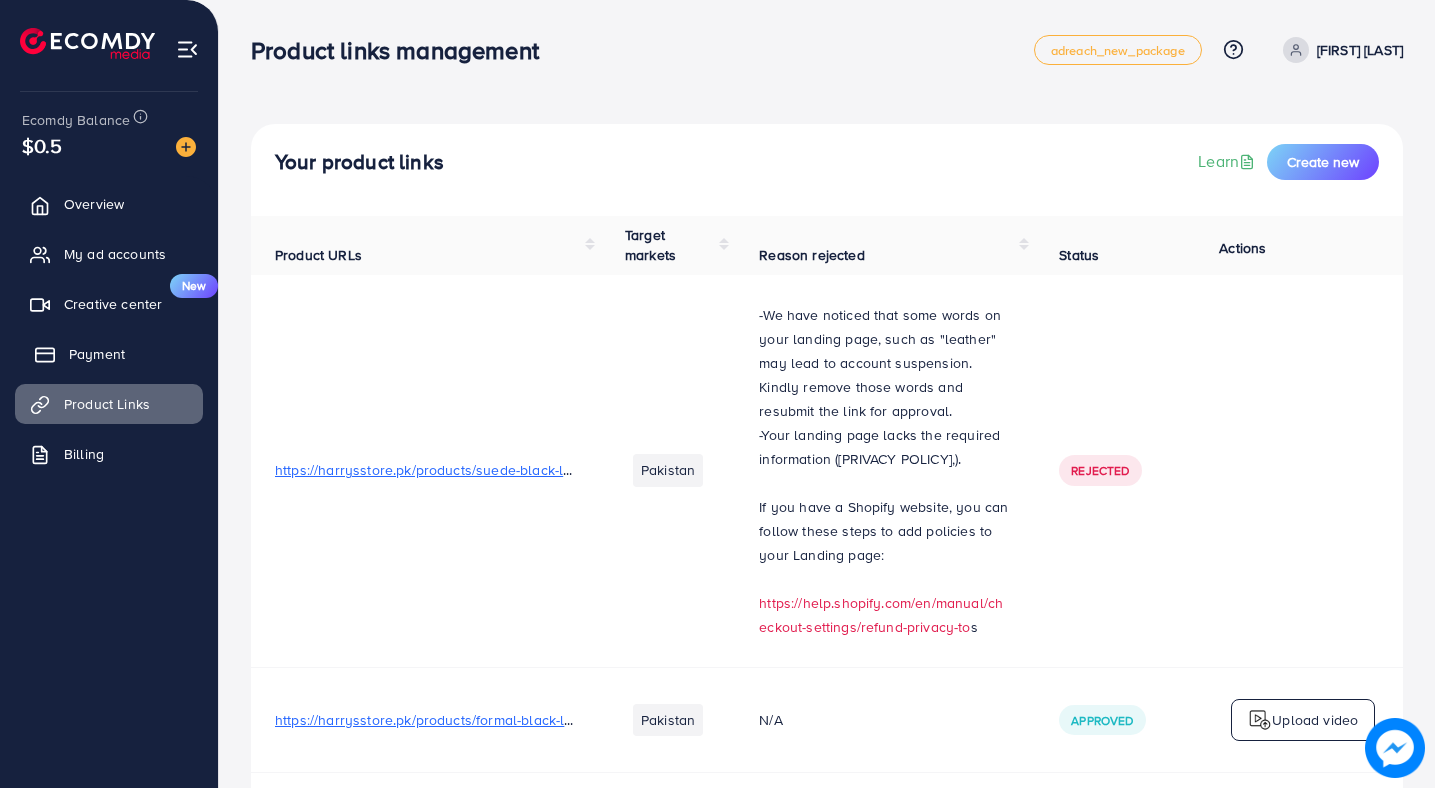 click on "Payment" at bounding box center (109, 354) 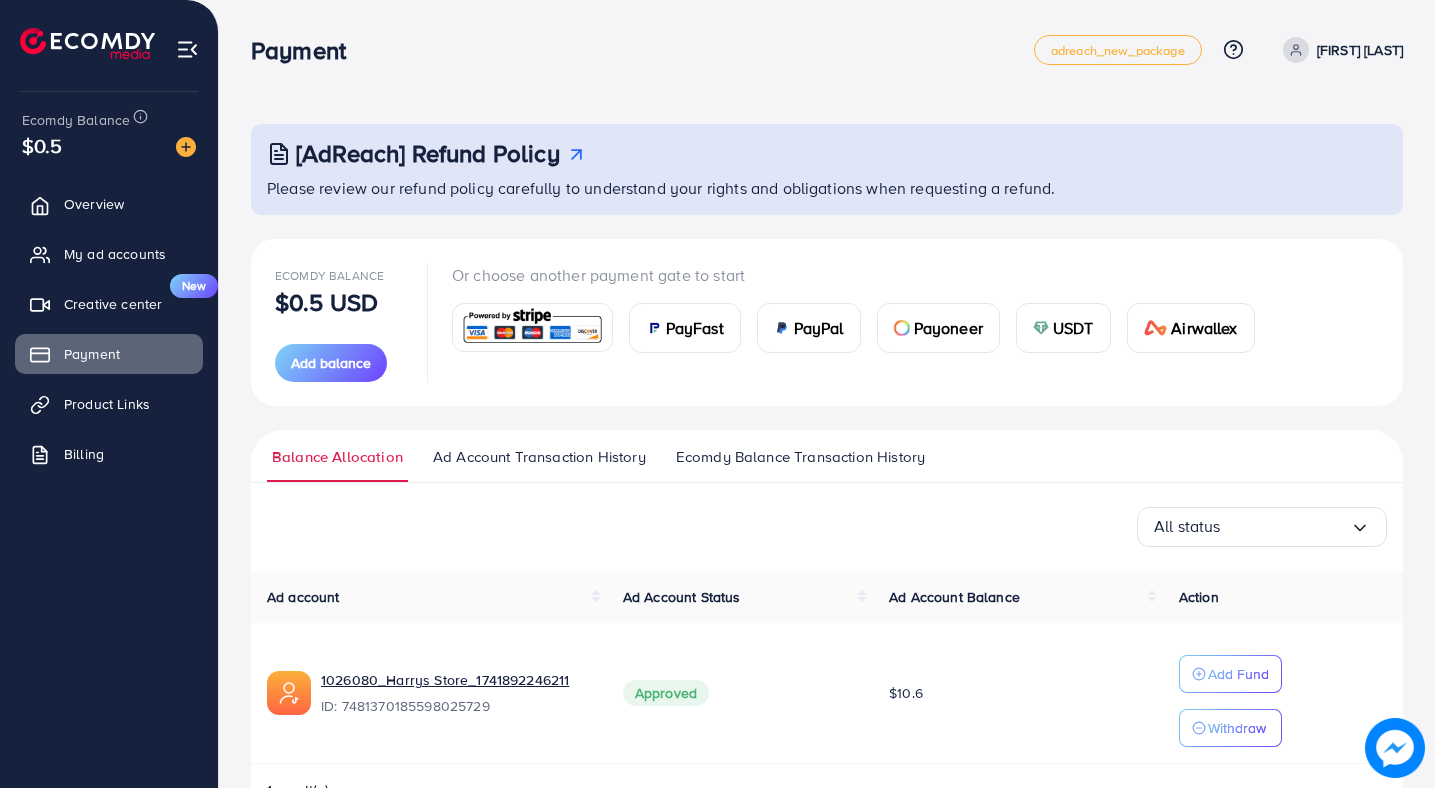 scroll, scrollTop: 60, scrollLeft: 0, axis: vertical 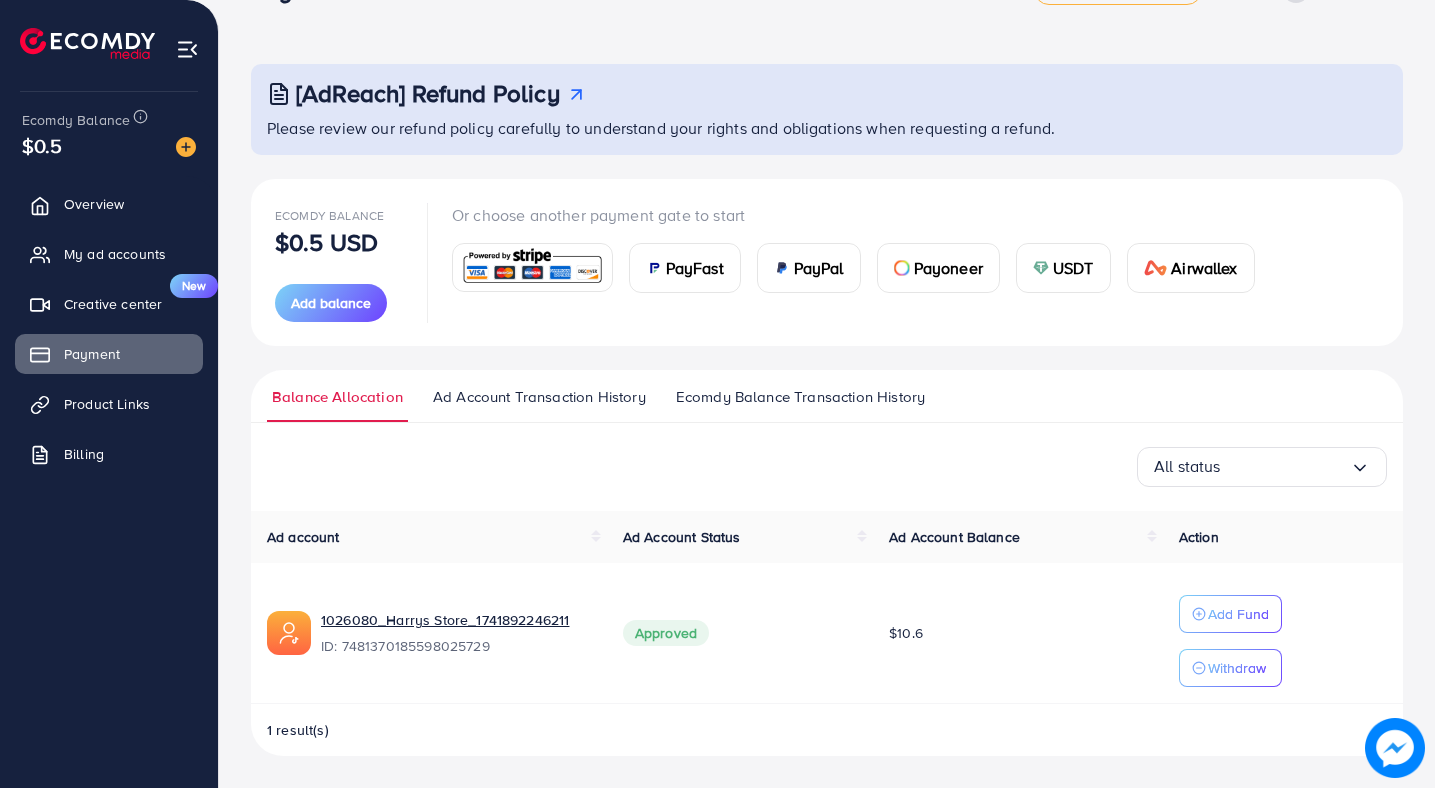 click on "Ad Account Transaction History" at bounding box center (539, 397) 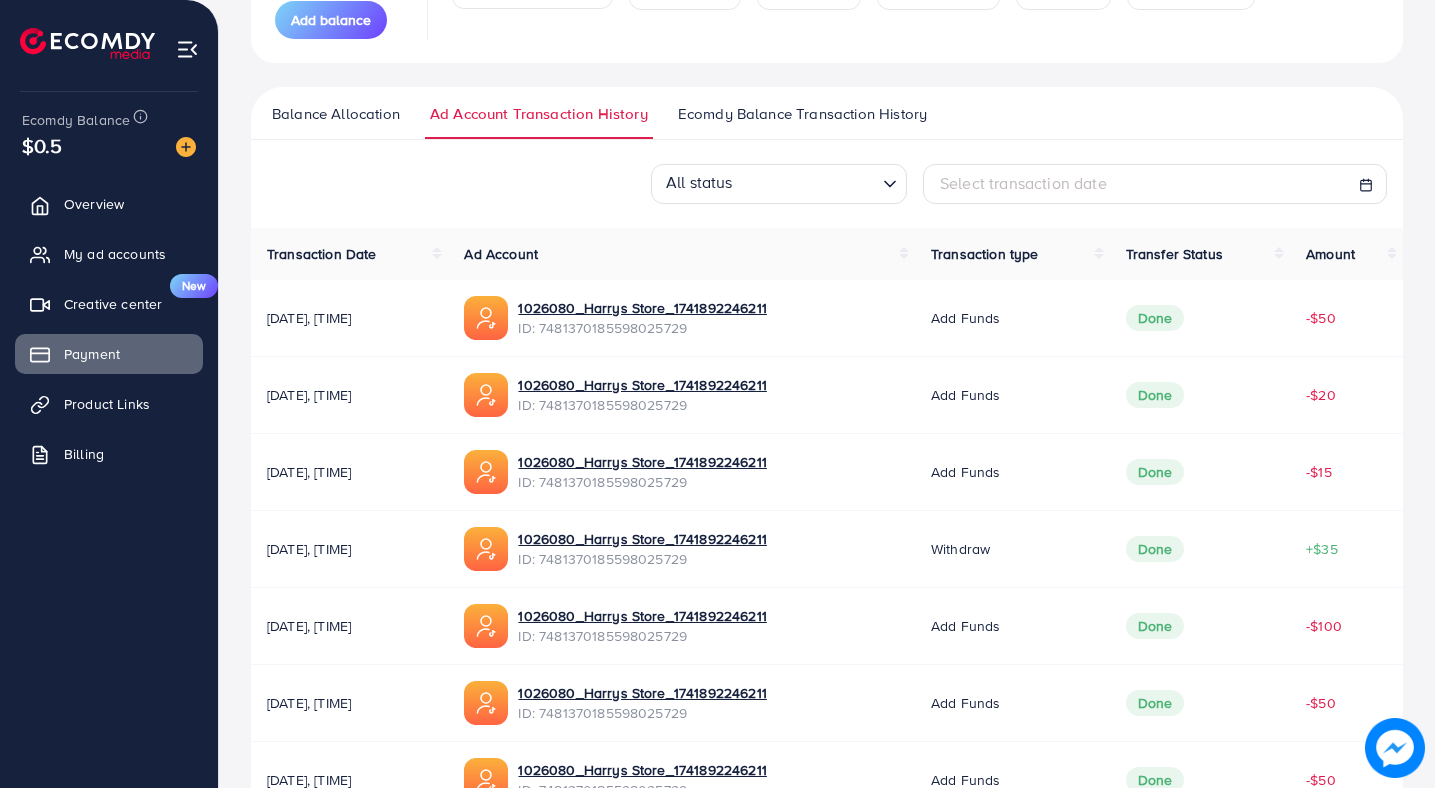 scroll, scrollTop: 337, scrollLeft: 0, axis: vertical 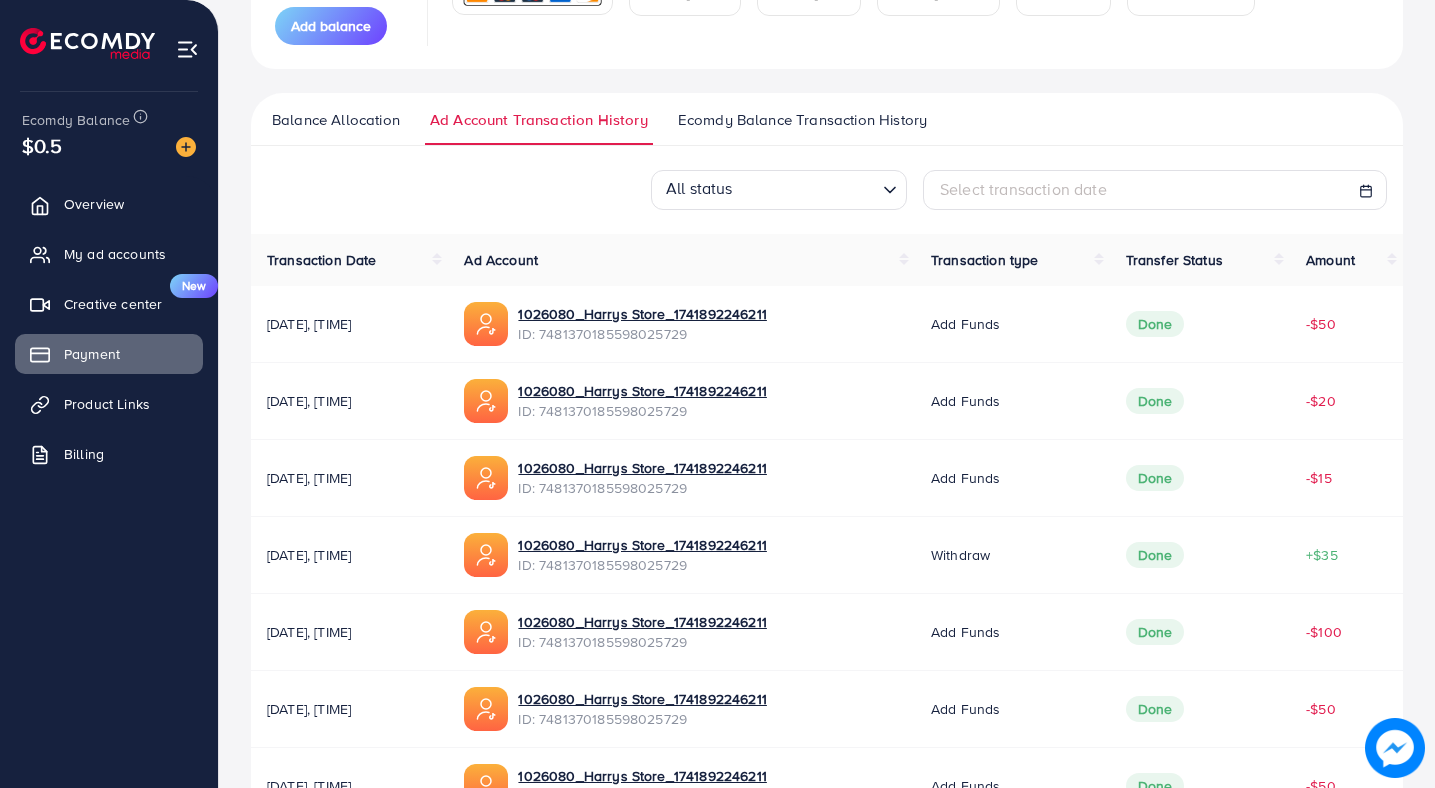 click on "Ecomdy Balance Transaction History" at bounding box center [802, 127] 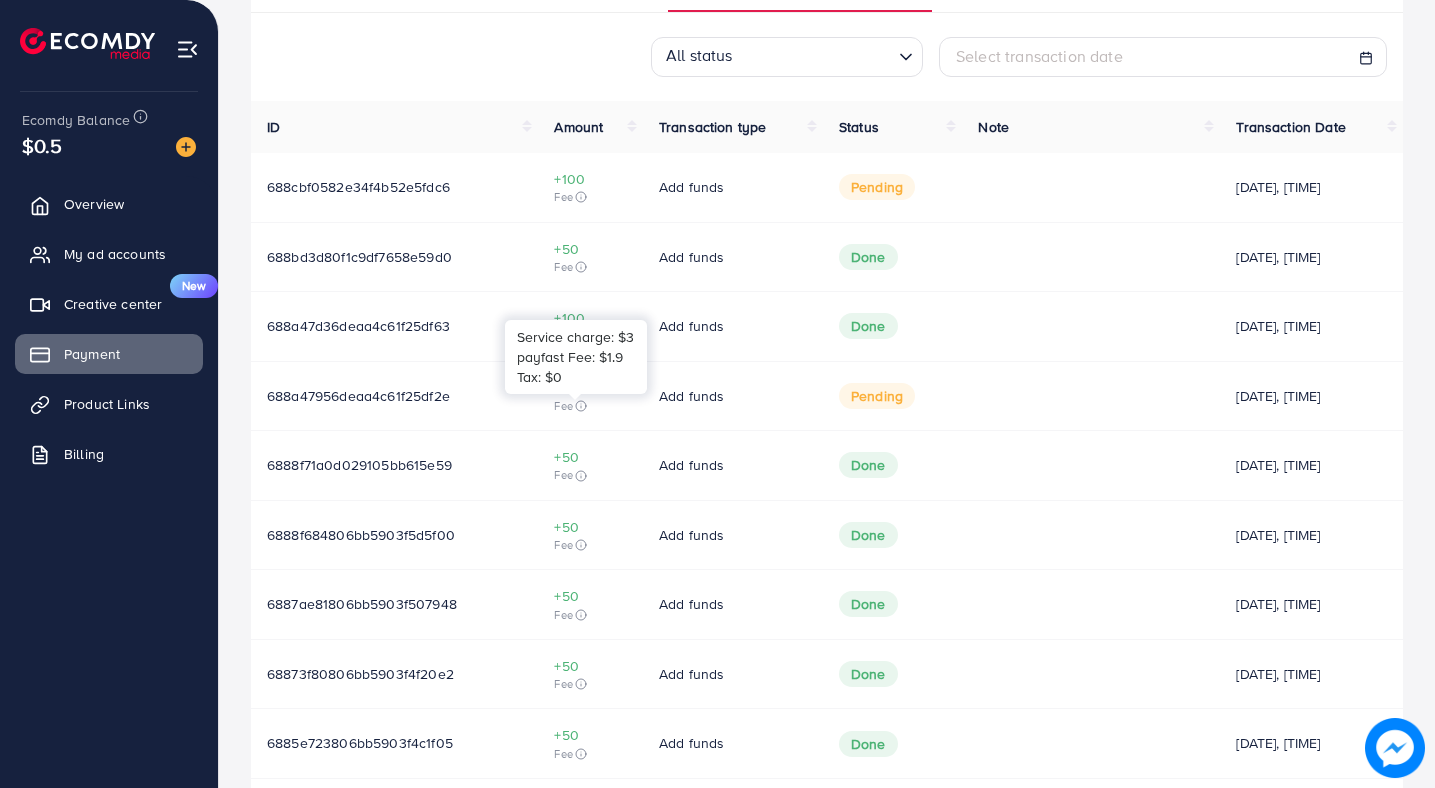 scroll, scrollTop: 464, scrollLeft: 0, axis: vertical 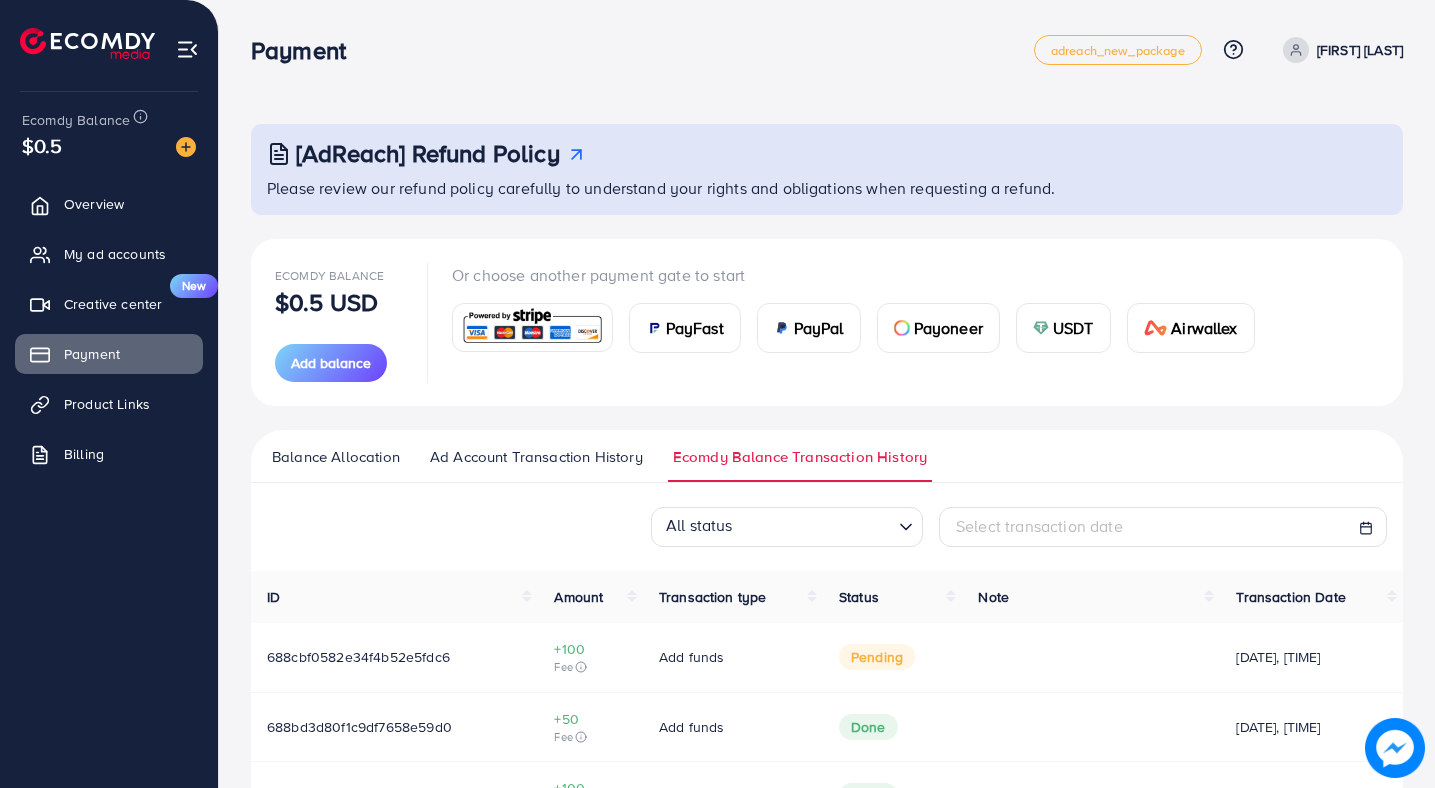 click on "[FIRST] [LAST]" at bounding box center (1360, 50) 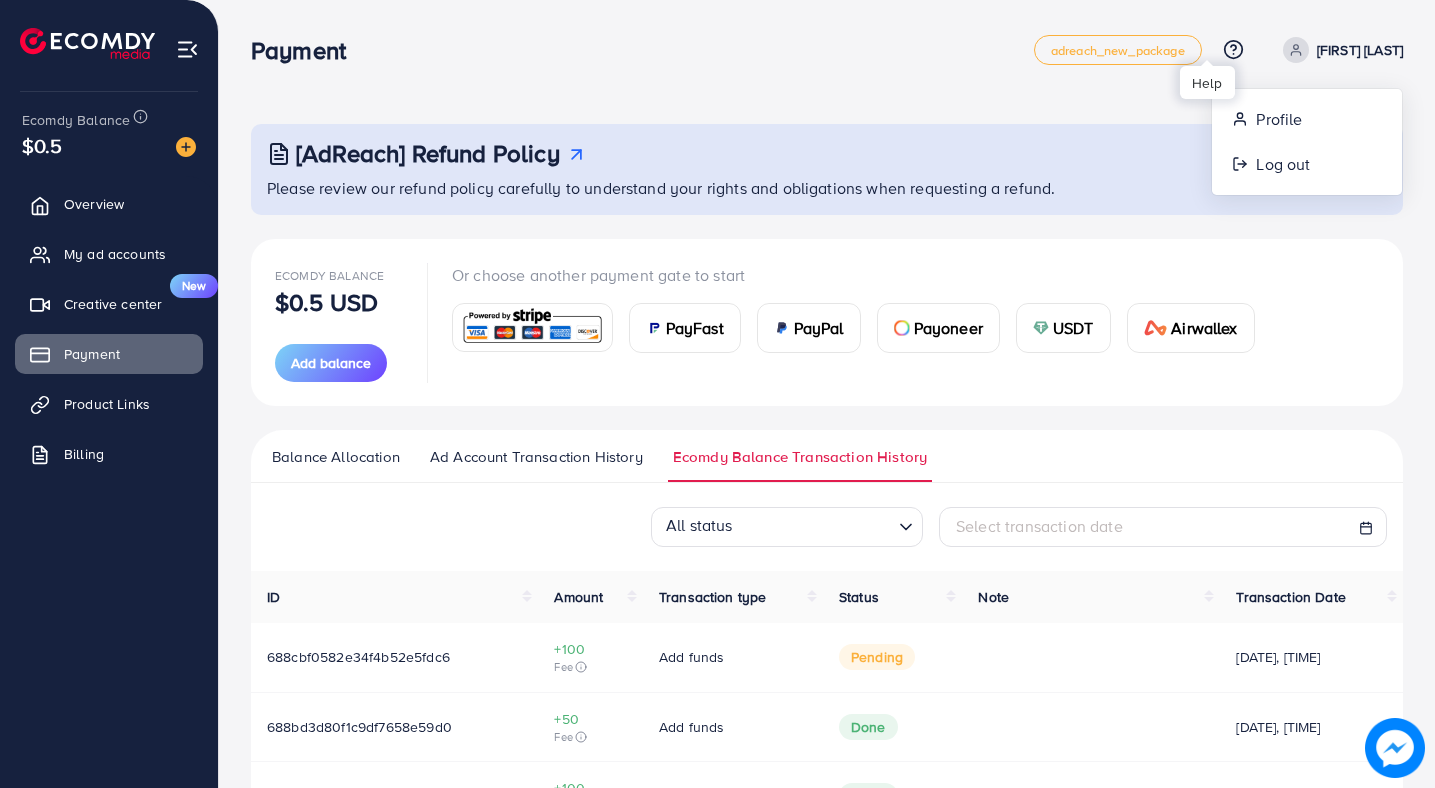 click 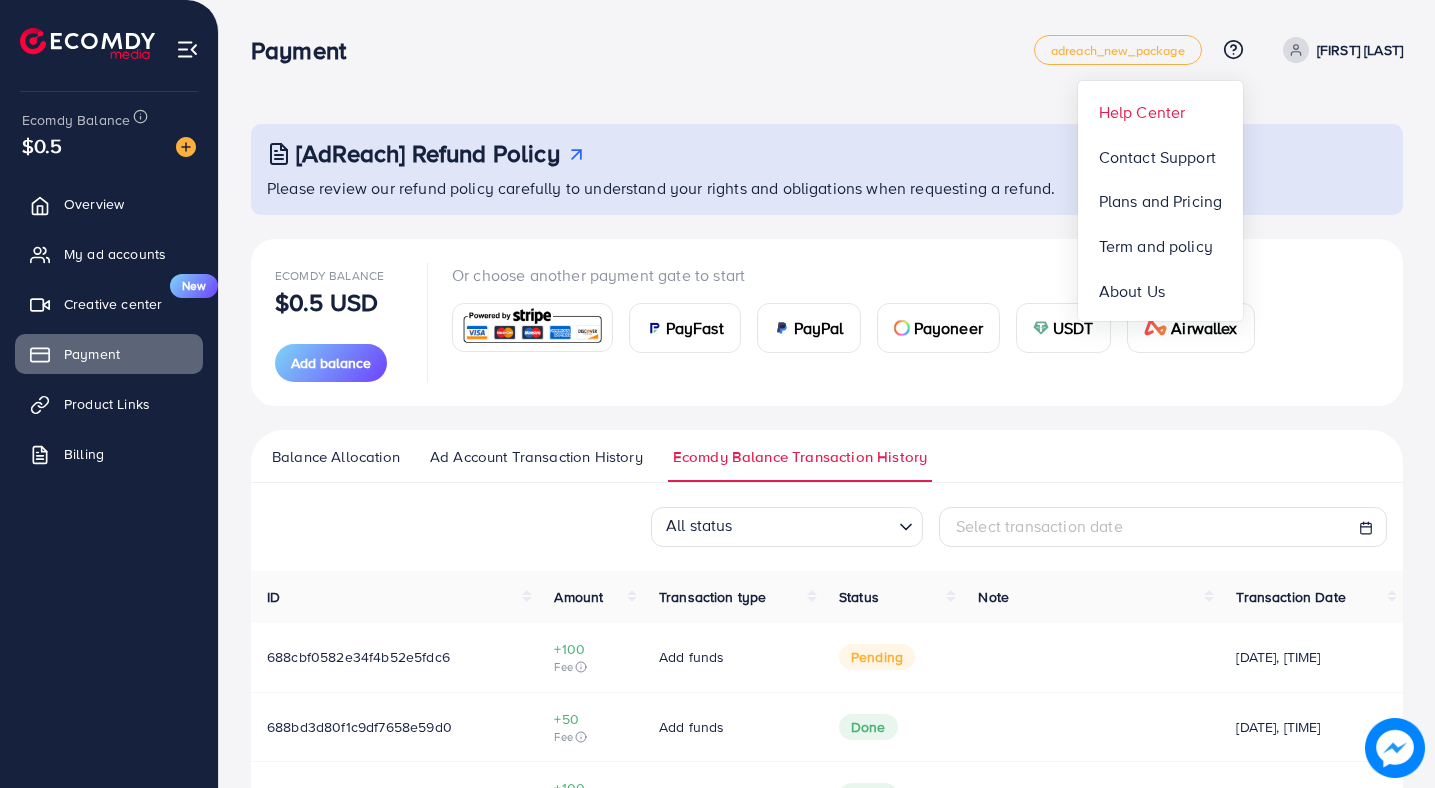 click on "Help Center" at bounding box center [1142, 112] 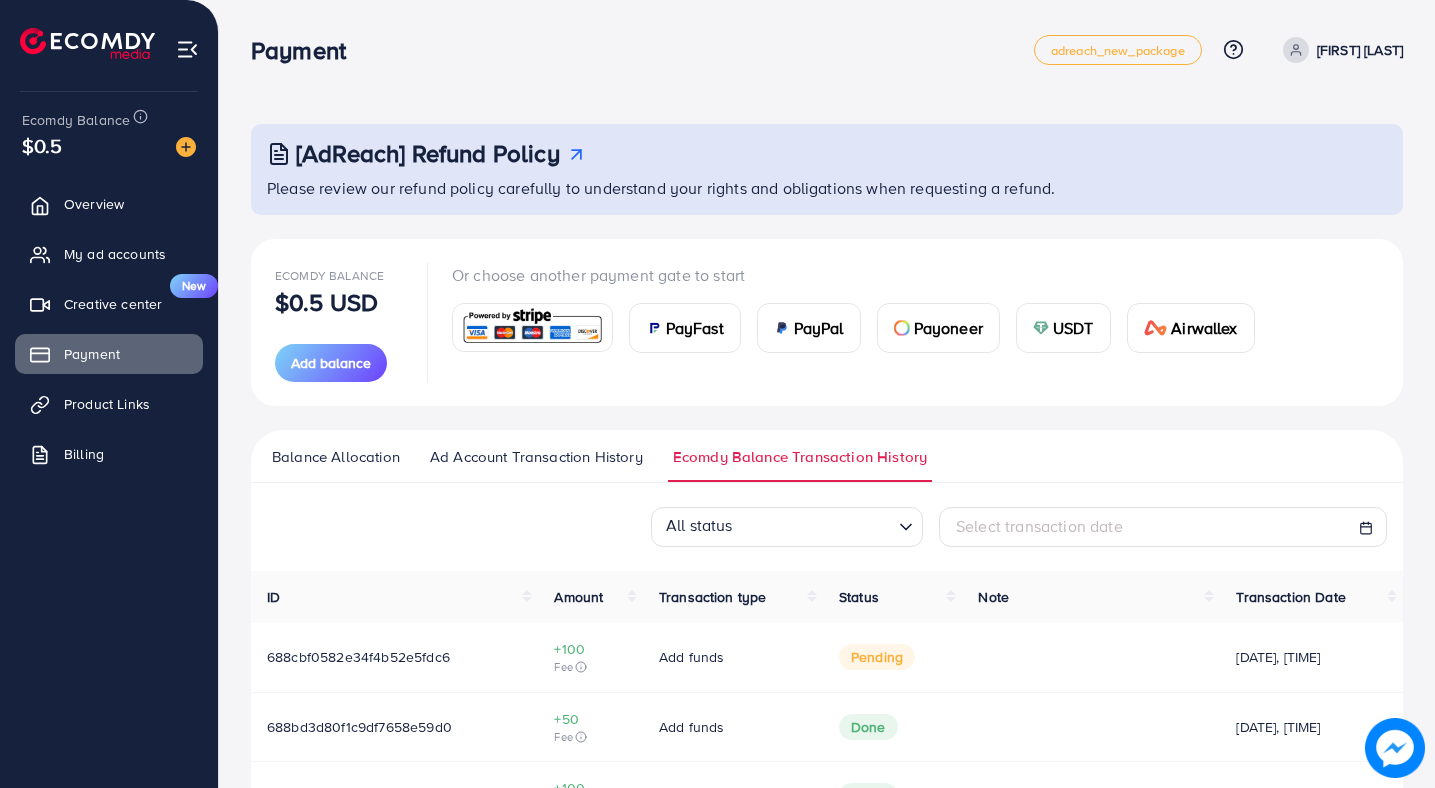 click 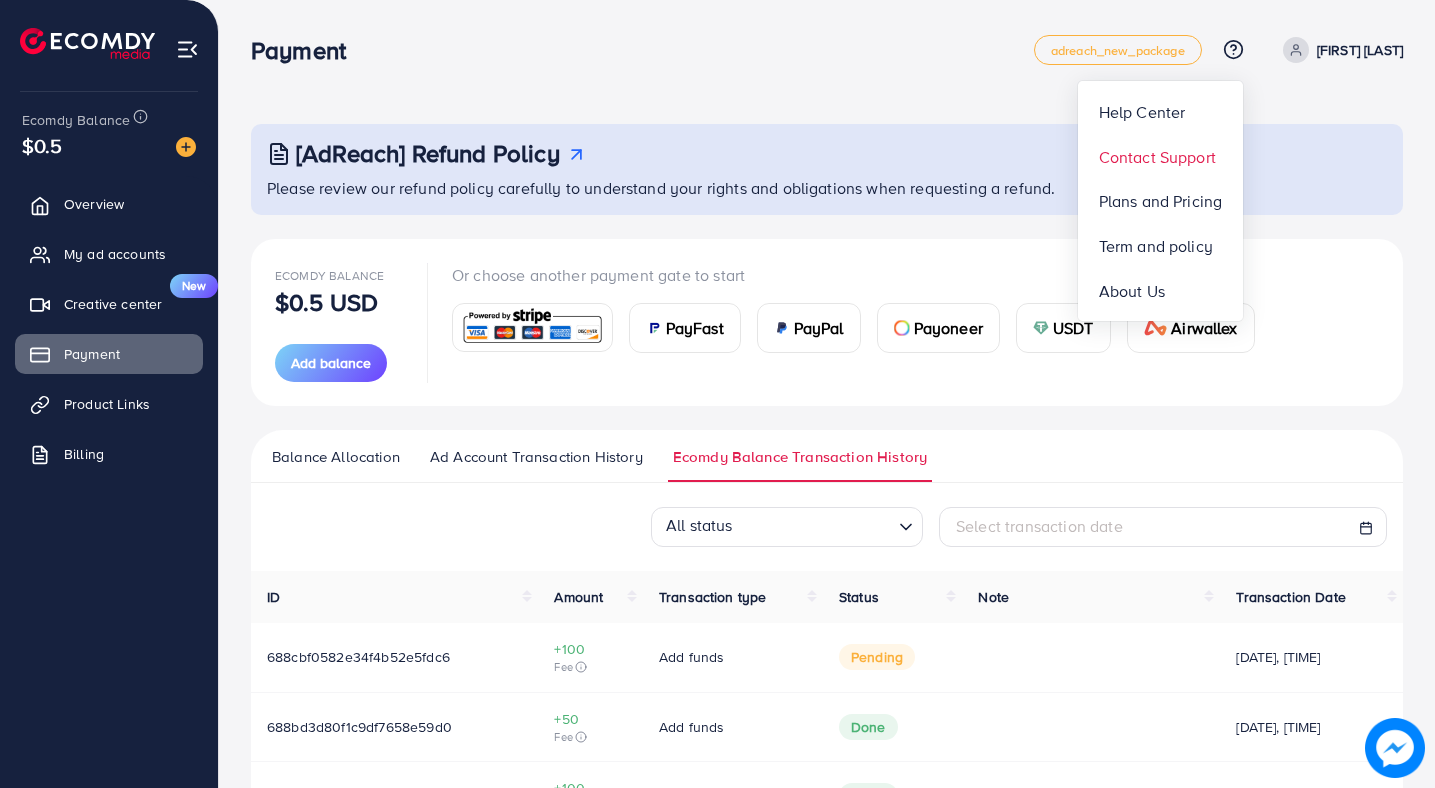 click on "Contact Support" at bounding box center (1157, 157) 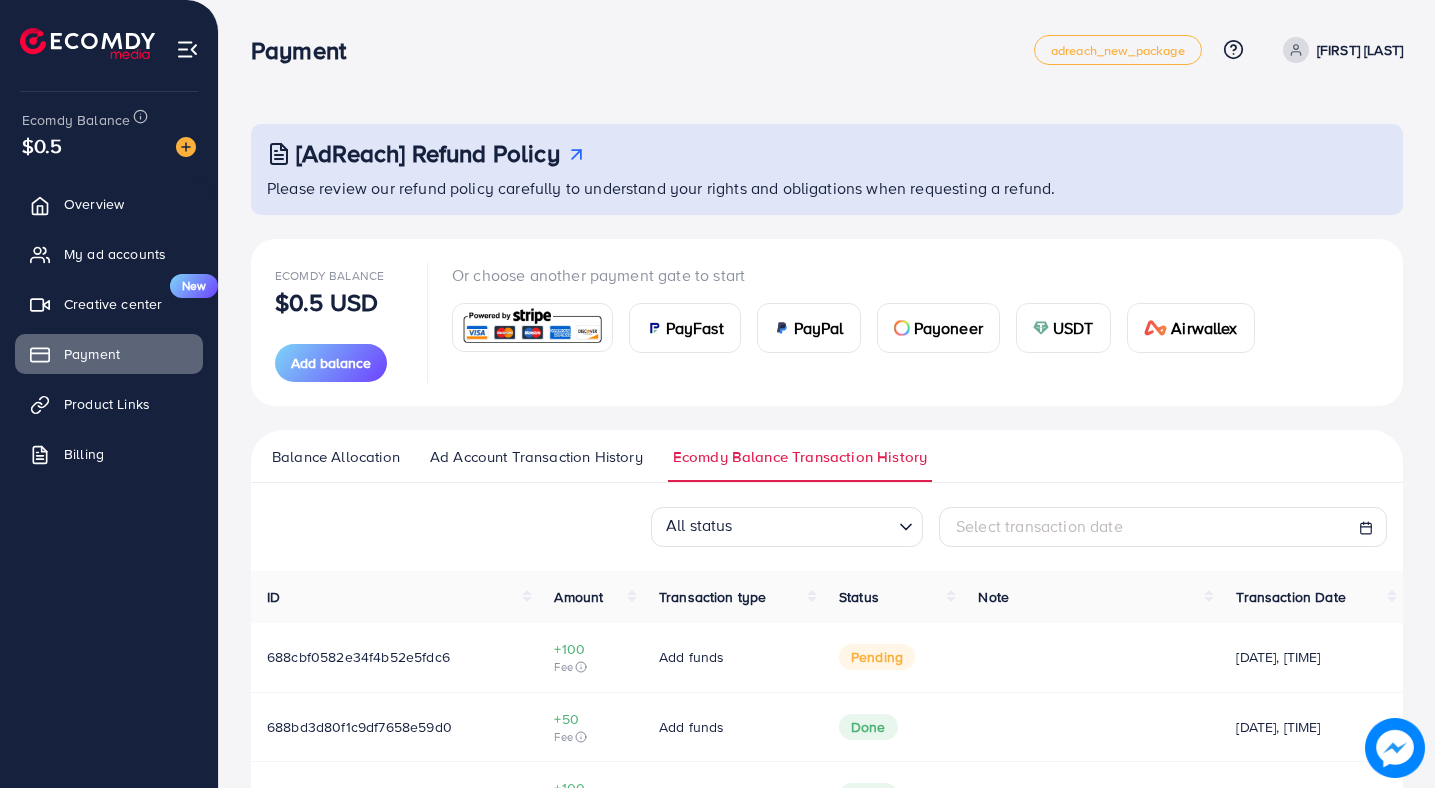 click on "adreach_new_package  Help Center Contact Support Plans and Pricing Term and policy About Us  Muhammad Haris  Profile Log out" at bounding box center [1218, 50] 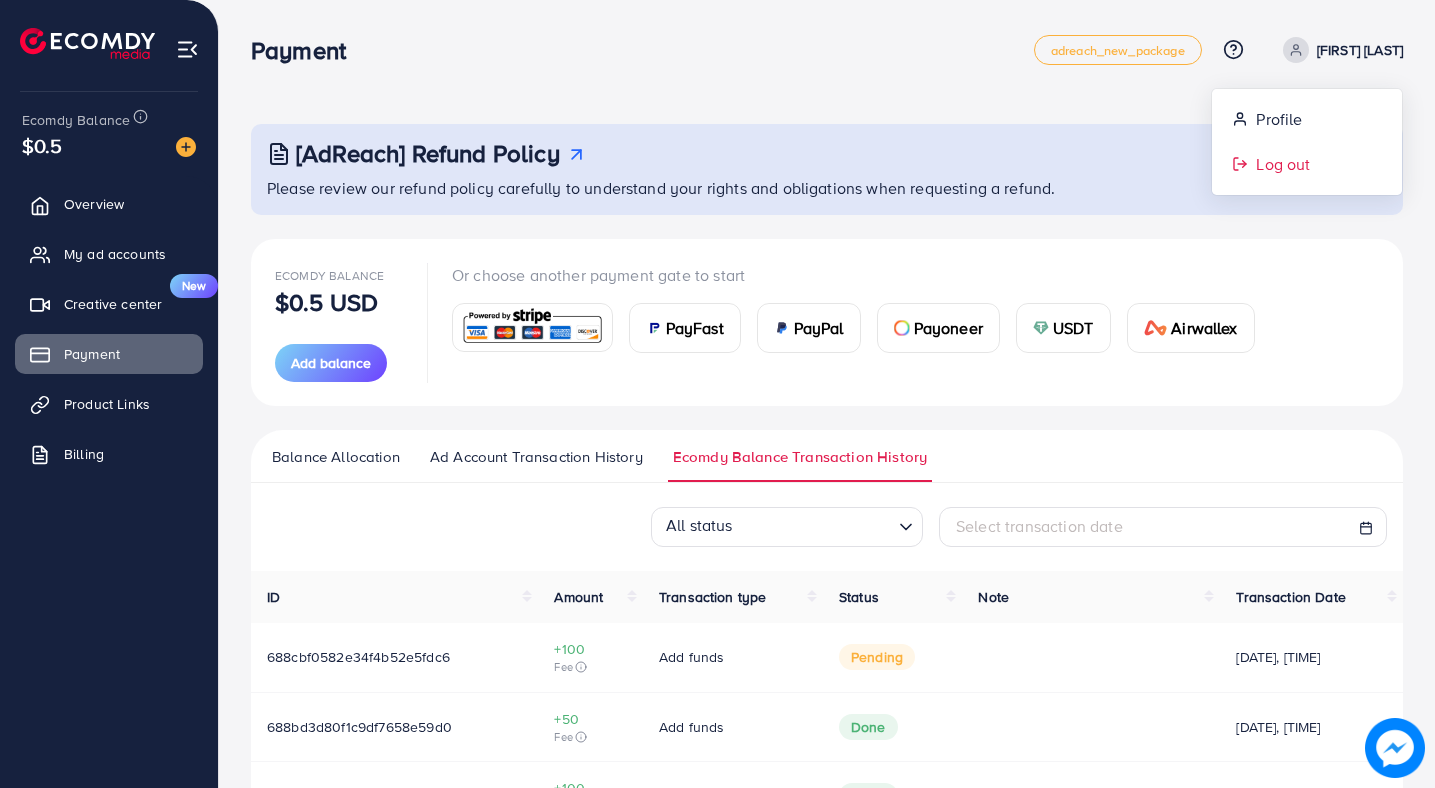 click on "Log out" at bounding box center (1283, 164) 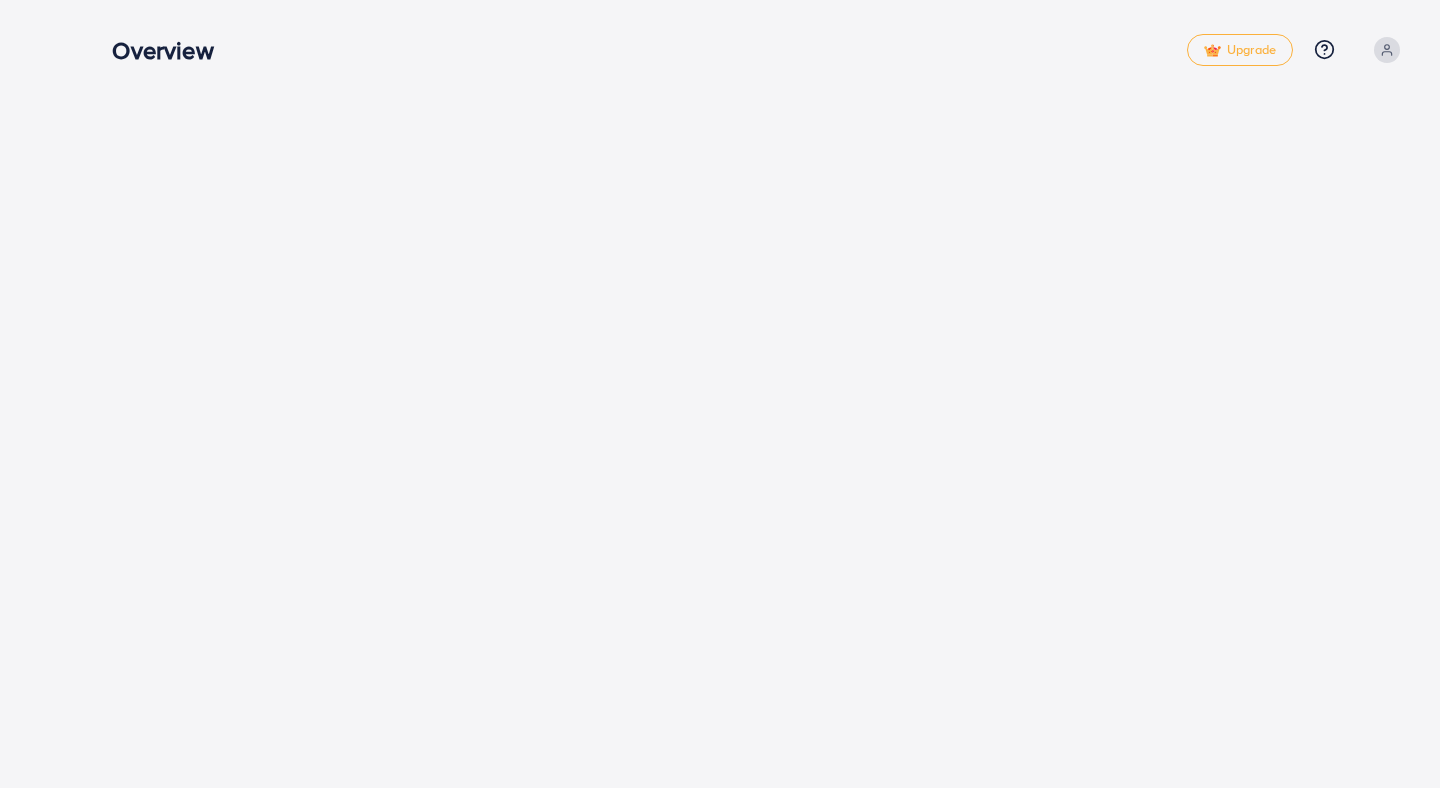 scroll, scrollTop: 0, scrollLeft: 0, axis: both 